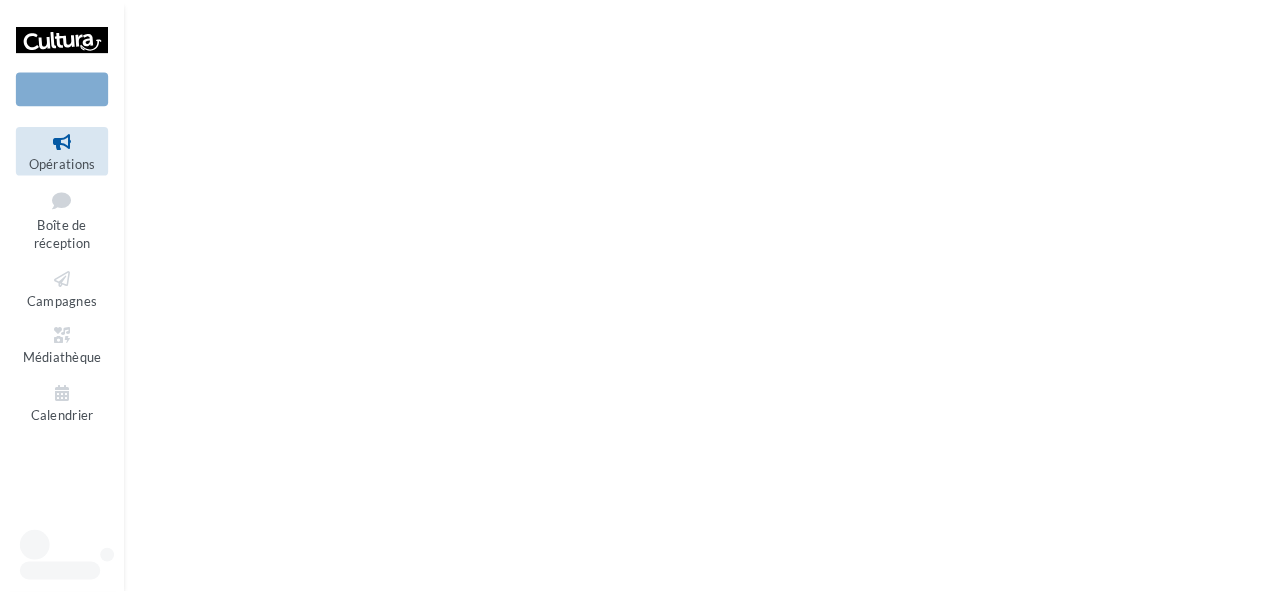 scroll, scrollTop: 0, scrollLeft: 0, axis: both 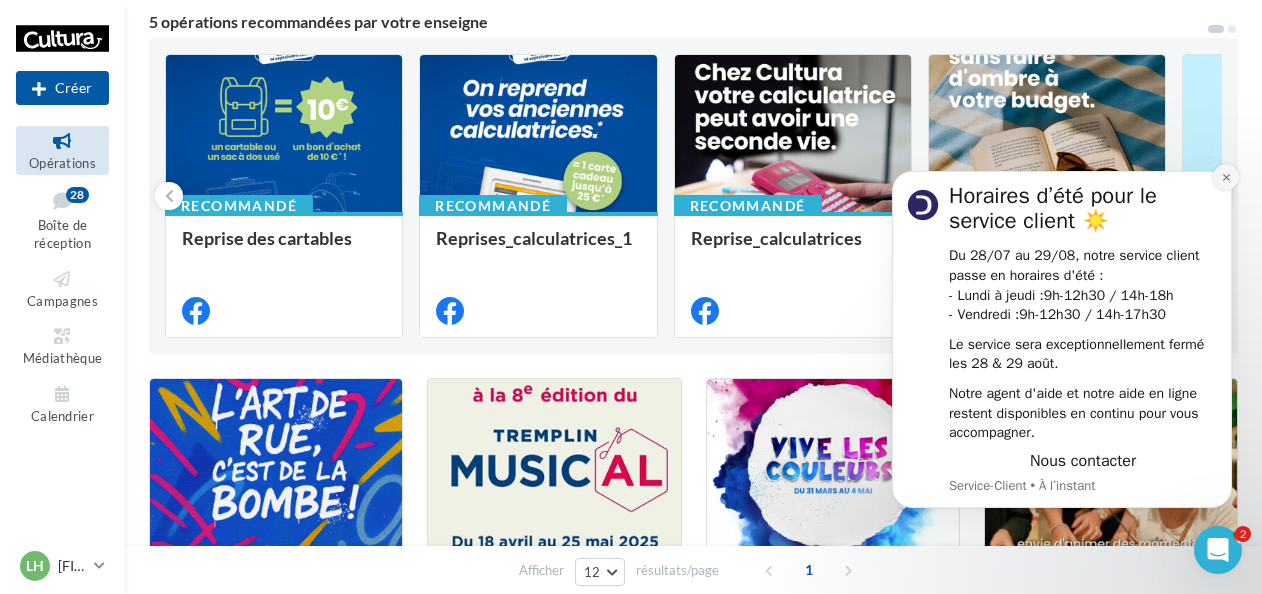 click 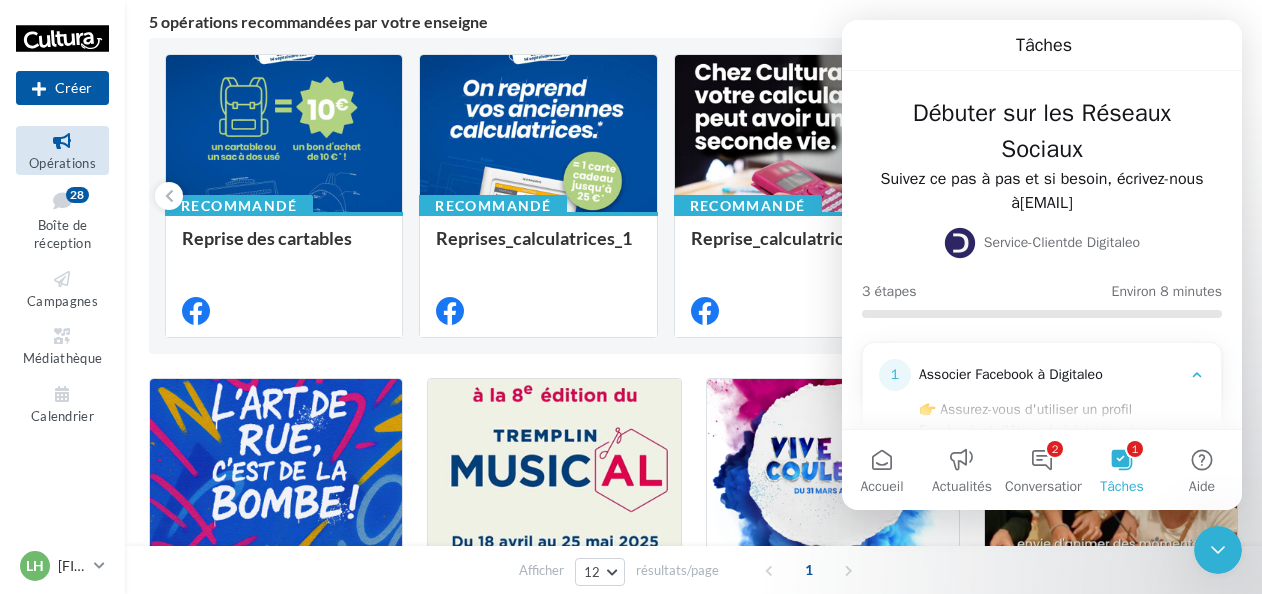 scroll, scrollTop: 0, scrollLeft: 0, axis: both 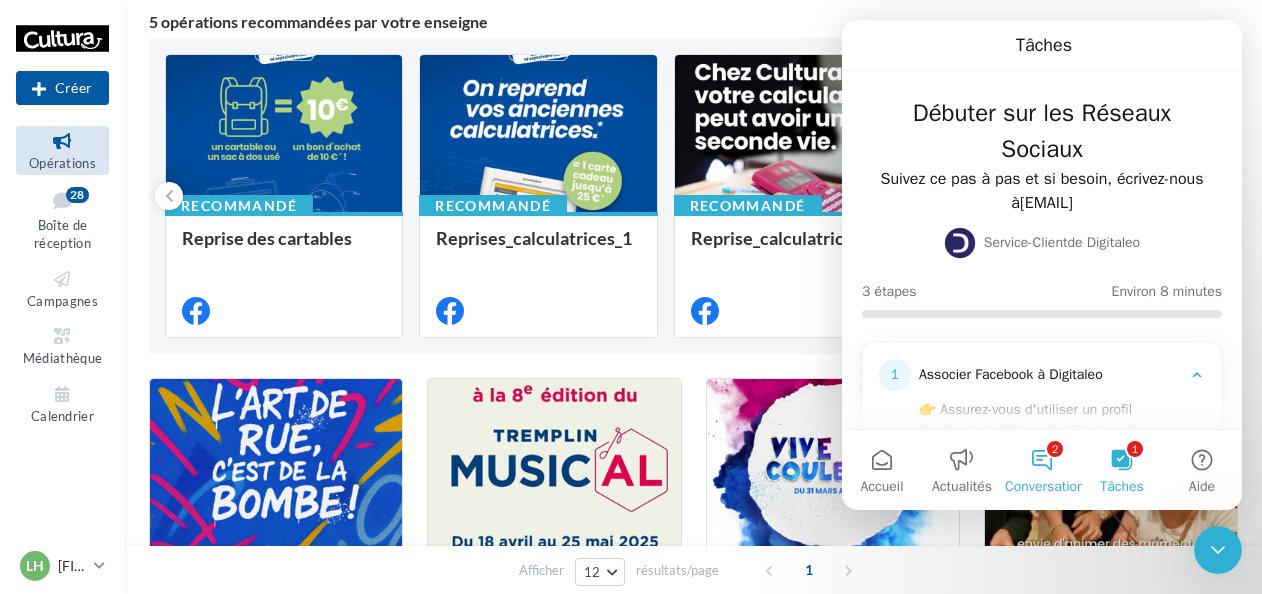 click on "2 Conversations" at bounding box center (1042, 470) 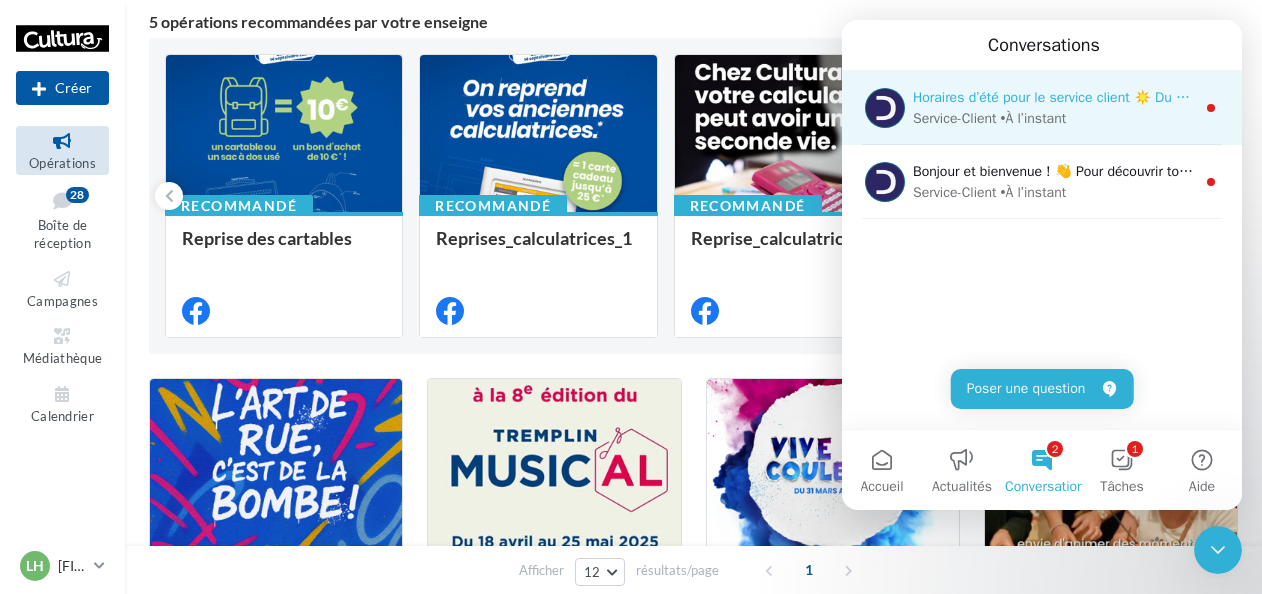click on "•  À l’instant" at bounding box center (1034, 118) 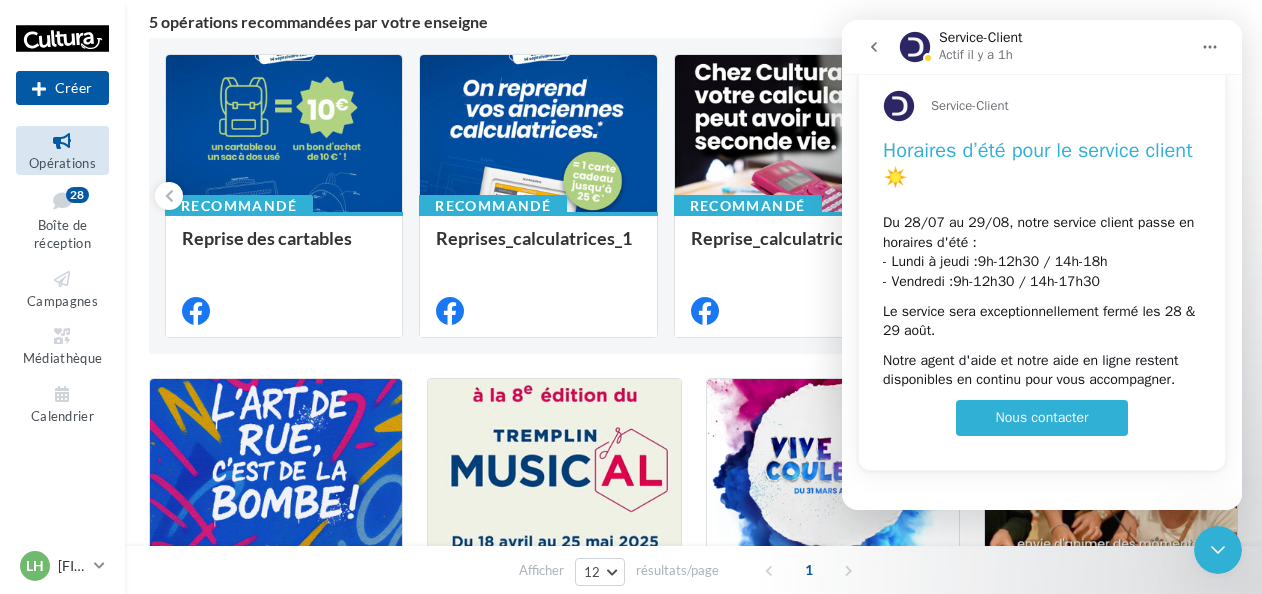 scroll, scrollTop: 34, scrollLeft: 0, axis: vertical 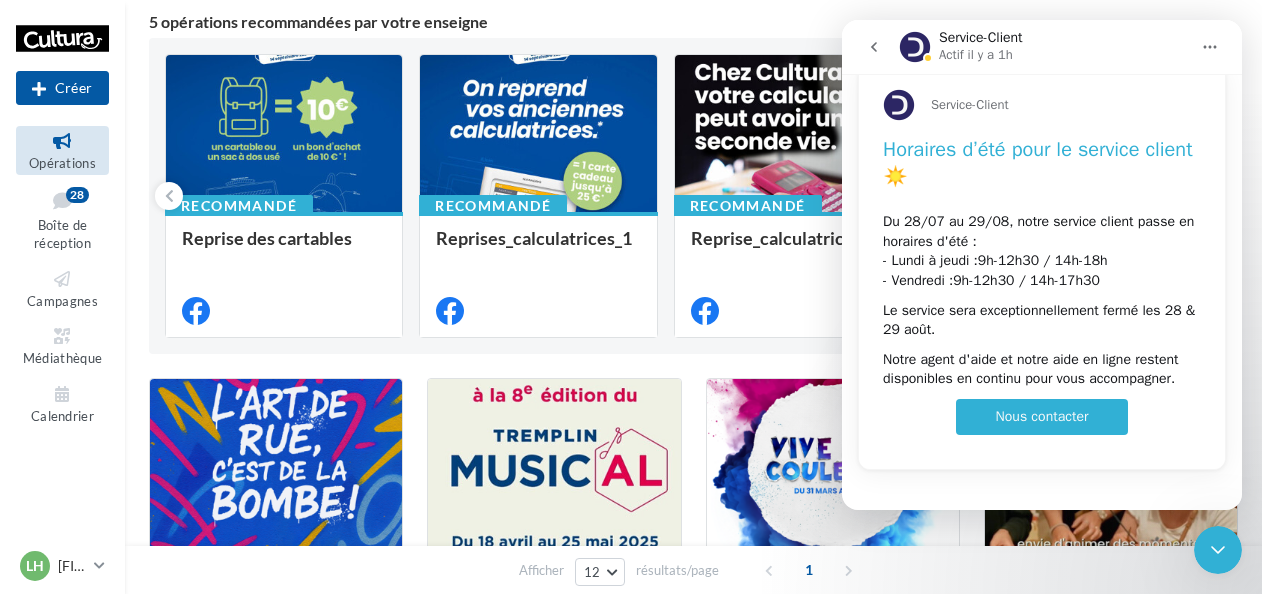 click 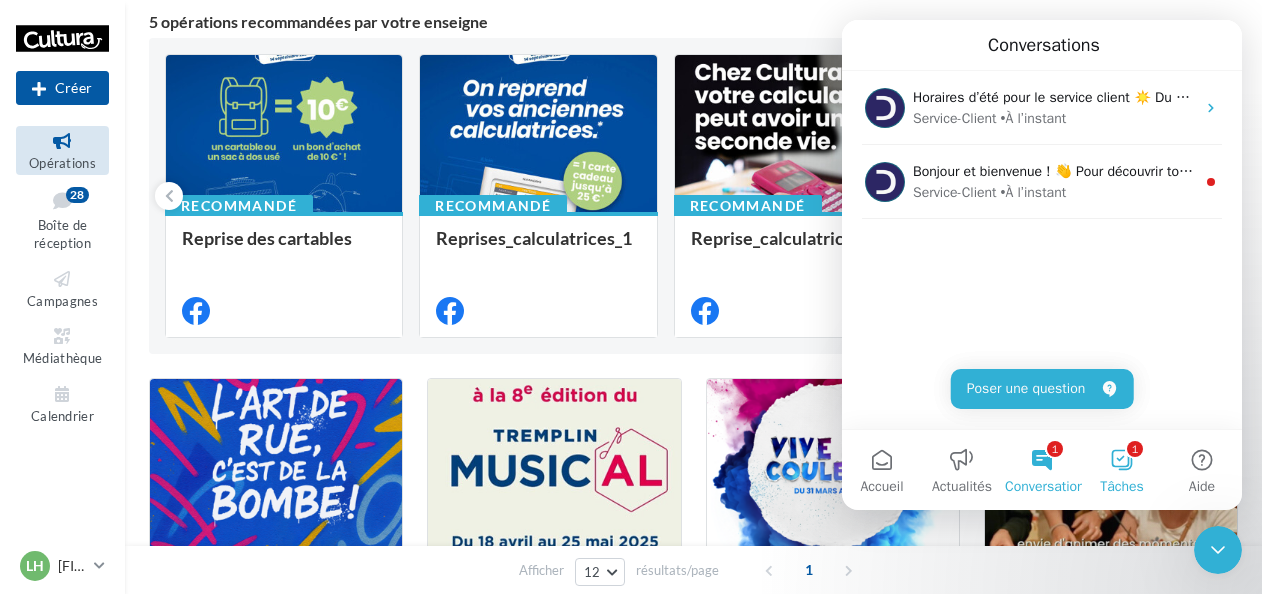 click on "1 Tâches" at bounding box center (1122, 470) 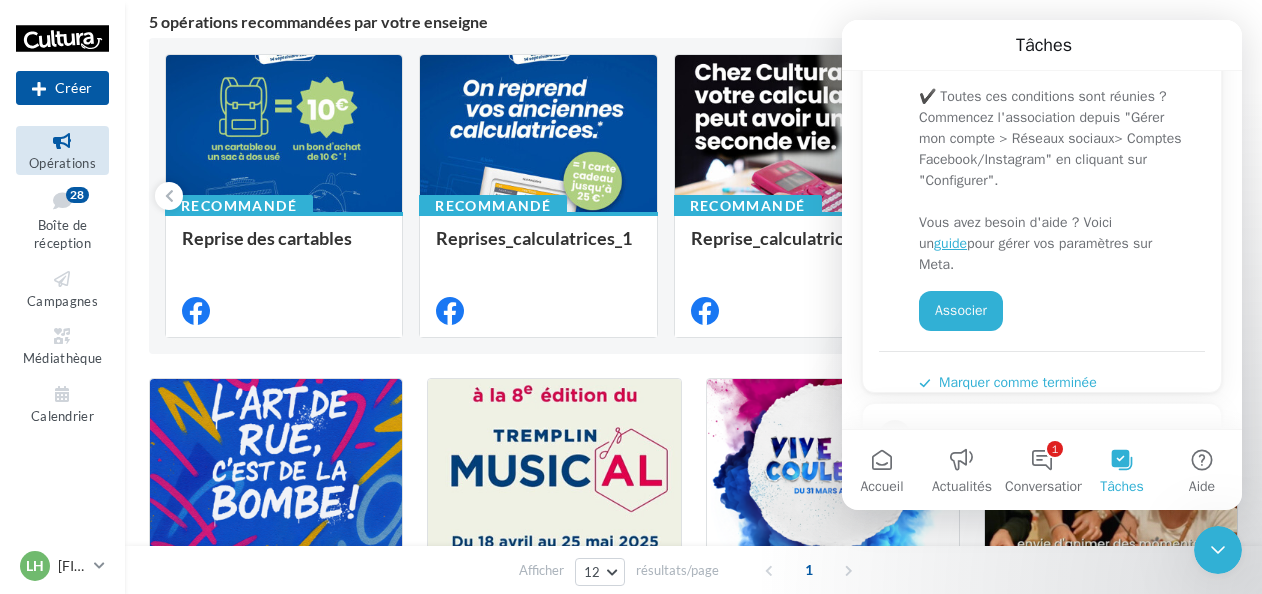 scroll, scrollTop: 509, scrollLeft: 0, axis: vertical 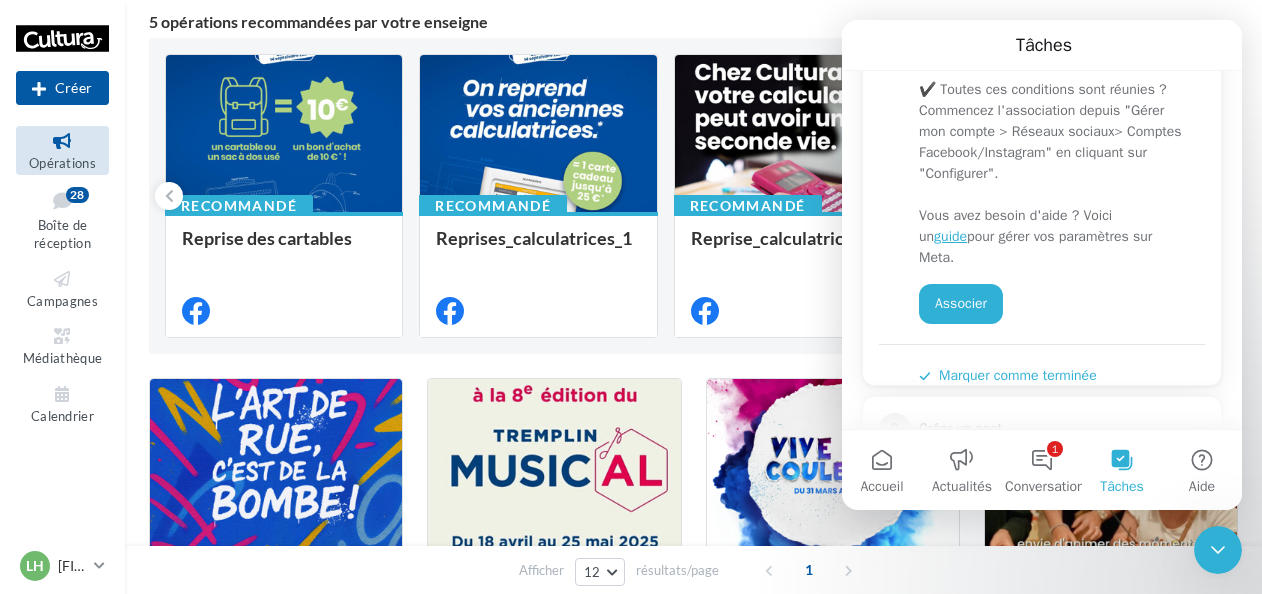click on "Filtrer par canal         Filtrer par catégorie
15
opérations
5 opérations recommandées par votre enseigne
Recommandé          Reprise des cartables                                         Recommandé          Reprises_calculatrices_1                                         Recommandé          Reprise_calculatrices                                         Recommandé          Vacances d'été                                         Recommandé          Boost de post        Boost de post si ce n'est pas toi qui a publié le post             4                             OP Arts urbains                                              TREMPLIN MUSIC'AL                                              OP Vive les couleurs                                              Recrutement animateurs                                              Reprise jeux vidéo" at bounding box center [693, 646] 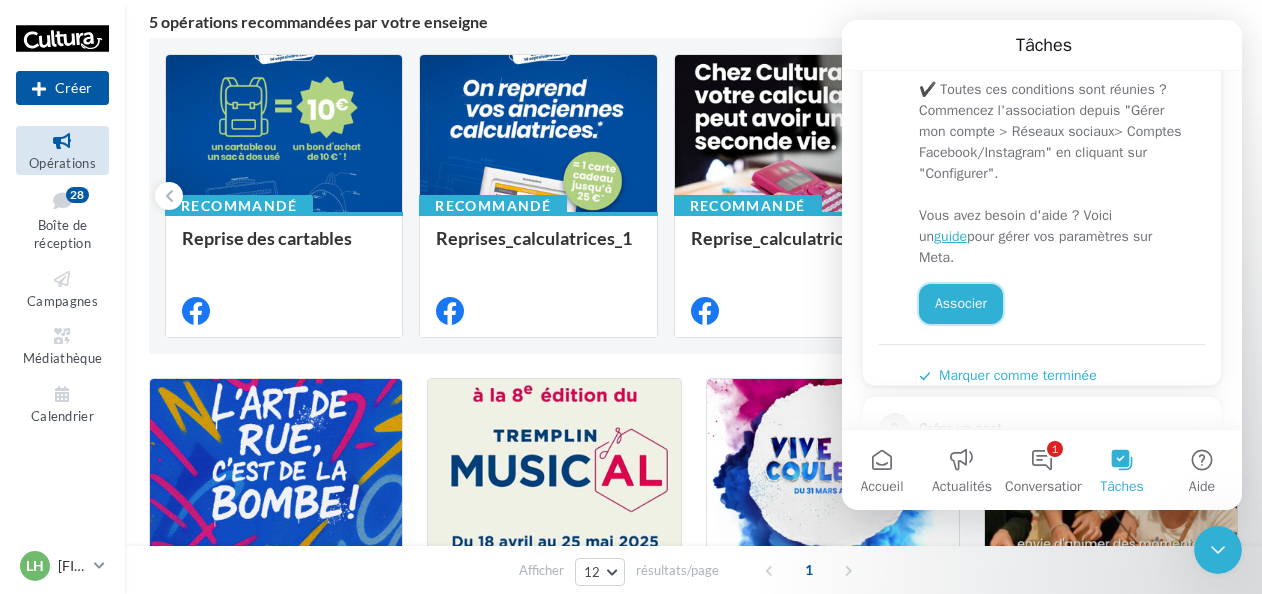 click on "Associer" at bounding box center (961, 304) 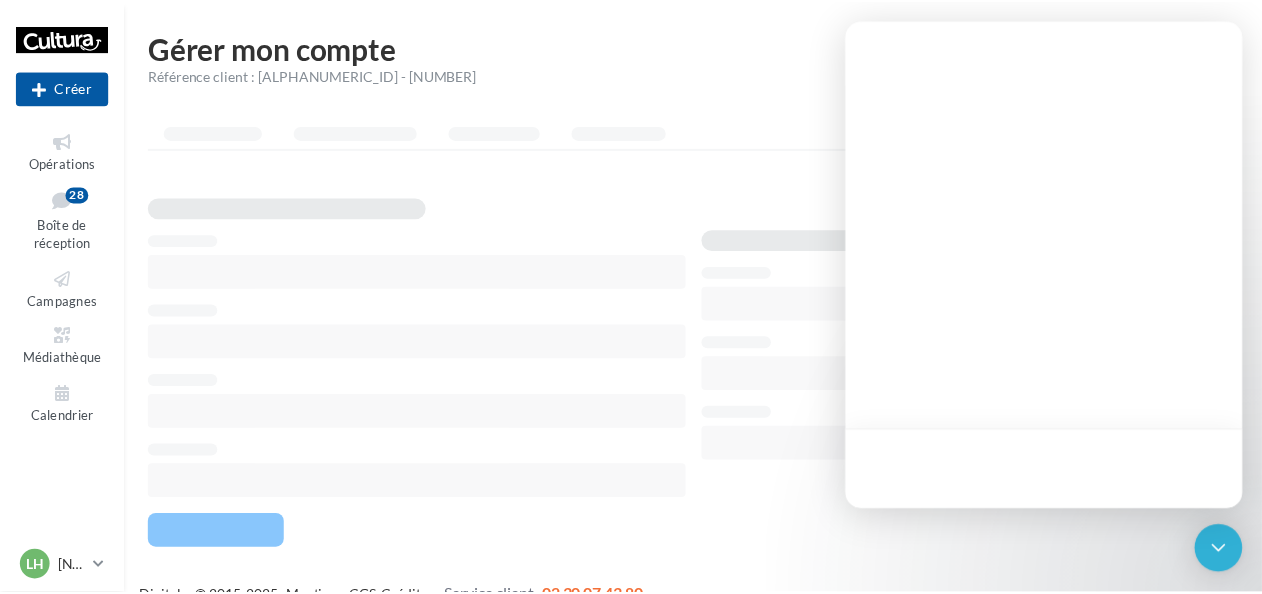 scroll, scrollTop: 0, scrollLeft: 0, axis: both 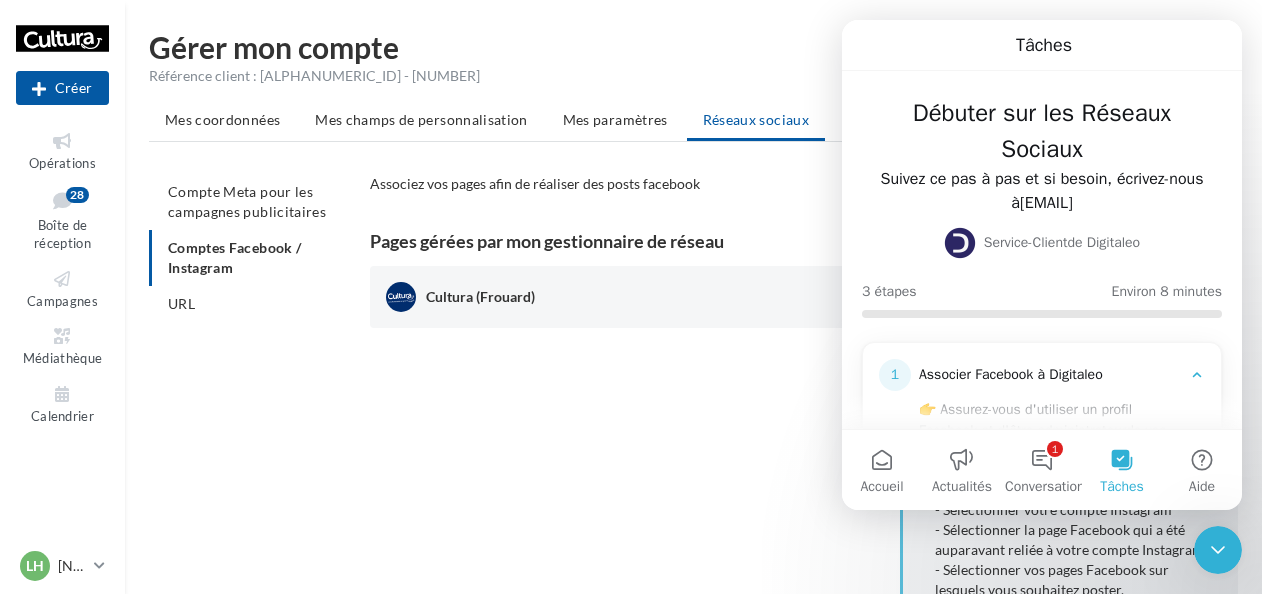 click on "Pages gérées par mon gestionnaire de réseau
Cultura (Frouard)
CONFIGURER MES COMPTES POUR POSTER sur instagram et facebook   Depuis Instagram, - Assurez-vous d’avoir un compte professionnel Instagram et d’être administrateur de ce compte - Associer votre compte pro Instagram à une de vos pages Facebook Depuis cette page, - Cliquer sur Configurer, - Sélectionner votre compte Instagram - Sélectionner la page Facebook qui a été auparavant reliée à votre compte Instagram - Sélectionner vos pages Facebook sur lesquels vous souhaitez poster." at bounding box center [812, 432] 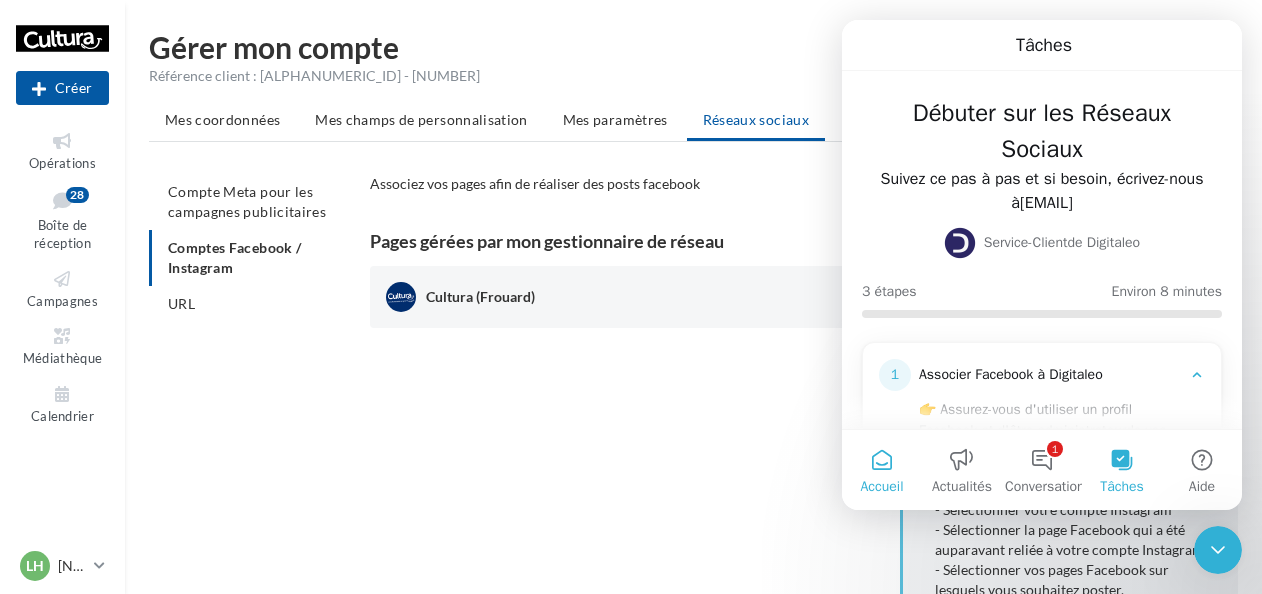 click on "Accueil" at bounding box center (882, 470) 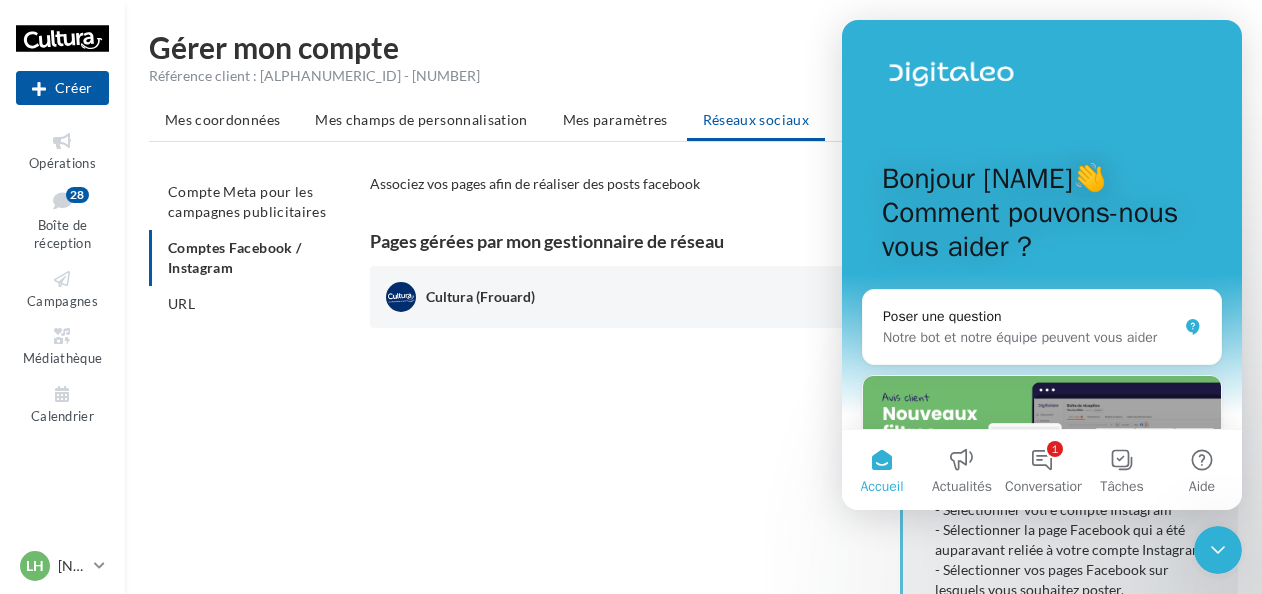 click 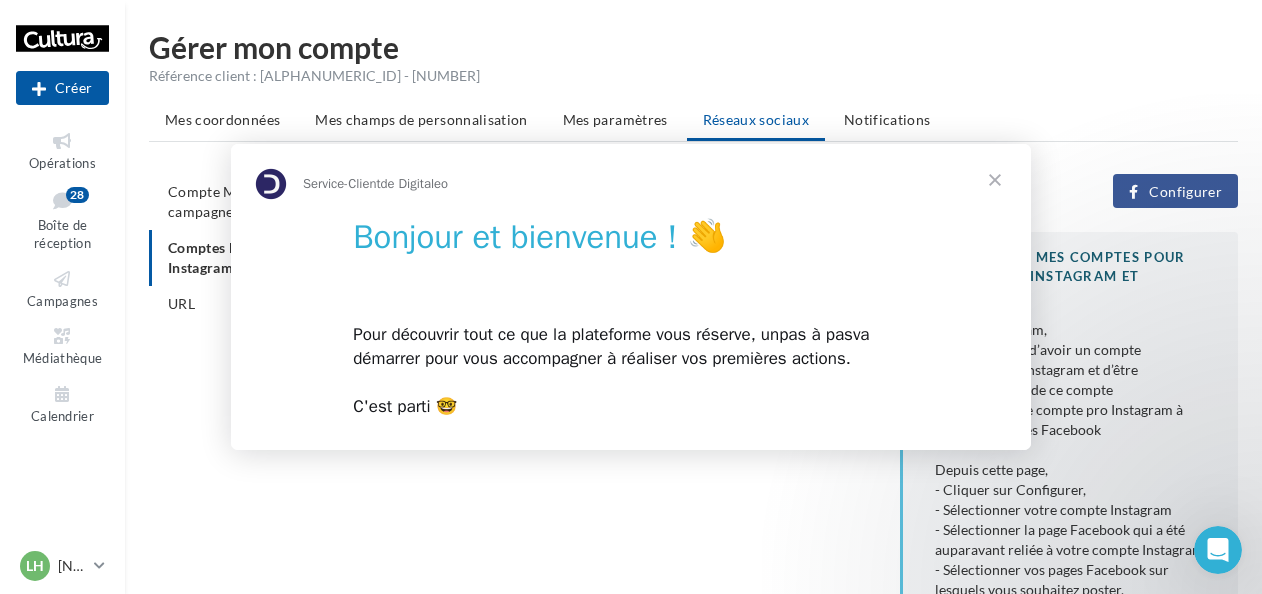 scroll, scrollTop: 0, scrollLeft: 0, axis: both 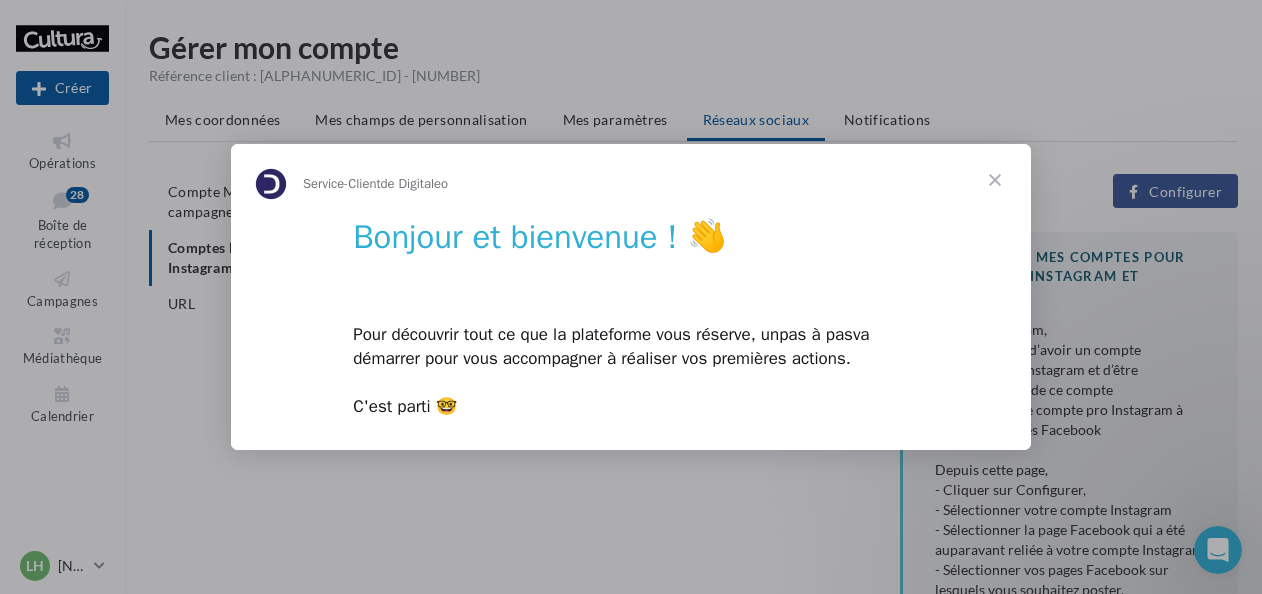 click at bounding box center (995, 180) 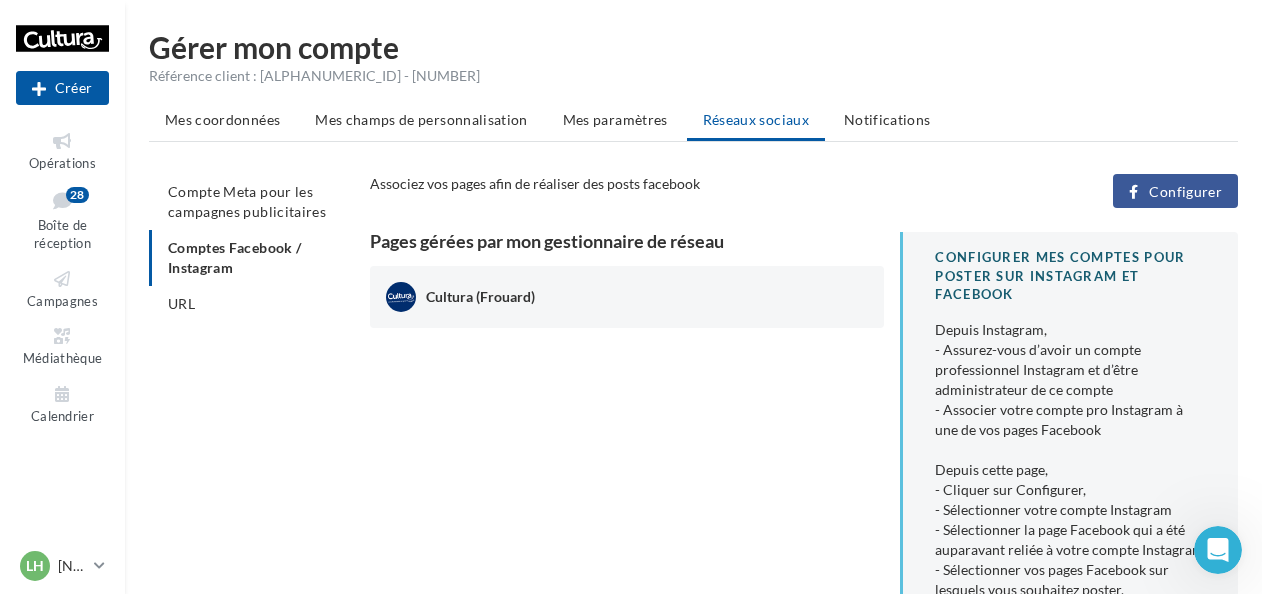 click on "Cultura (Frouard)" at bounding box center (625, 297) 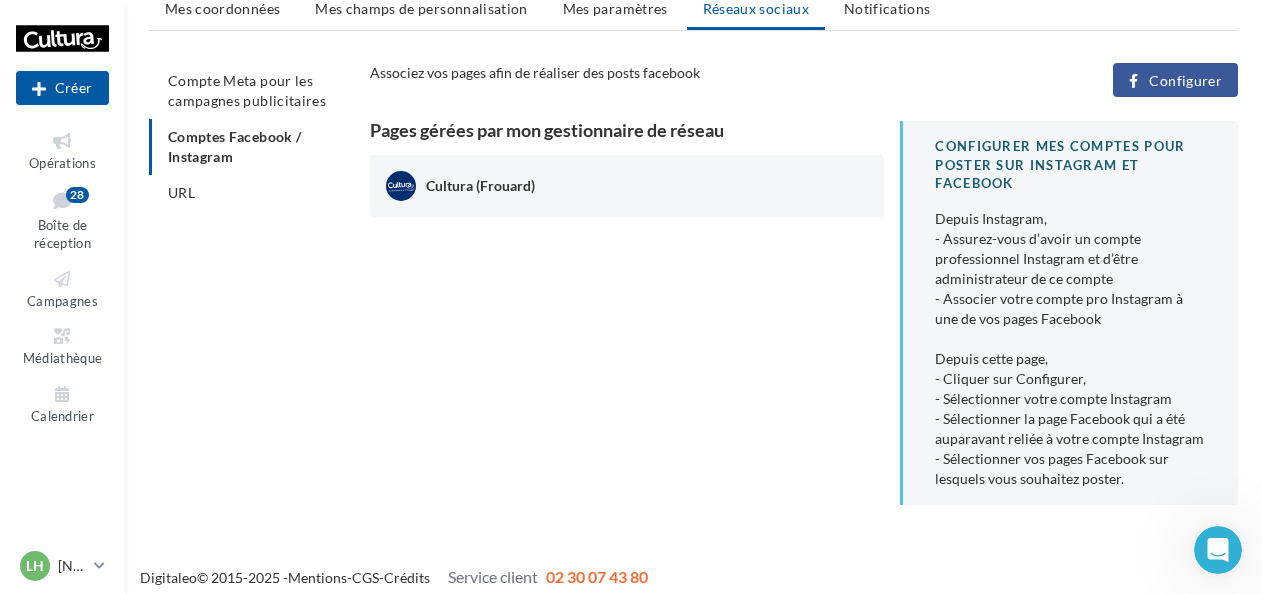 scroll, scrollTop: 112, scrollLeft: 0, axis: vertical 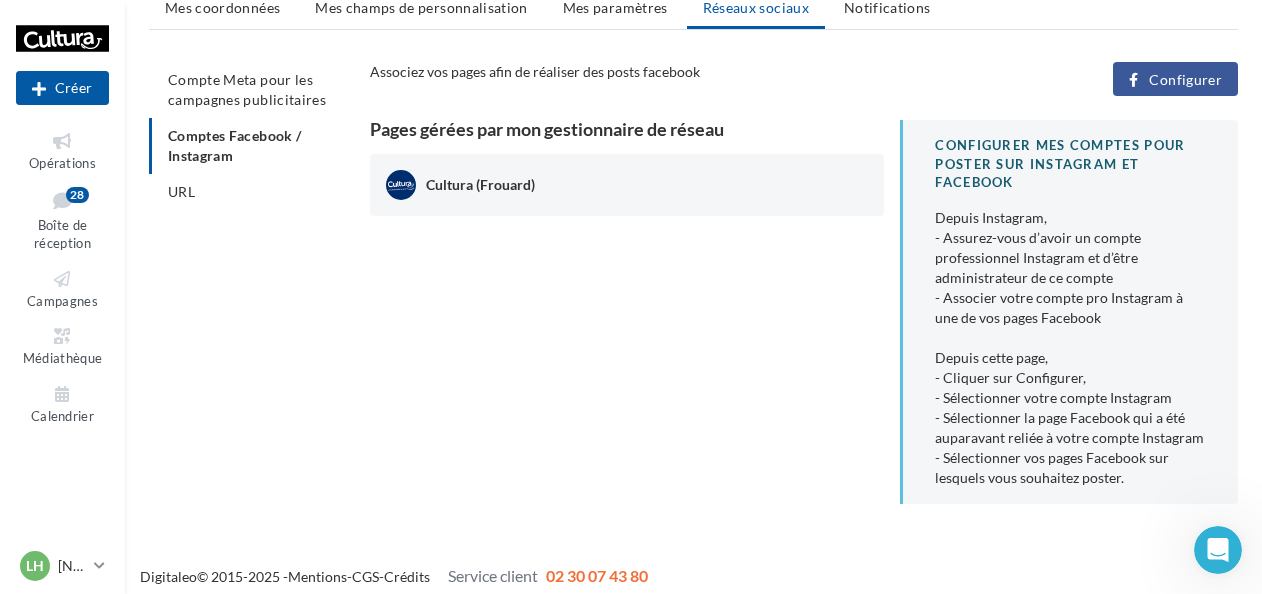 click on "Configurer" at bounding box center [1175, 79] 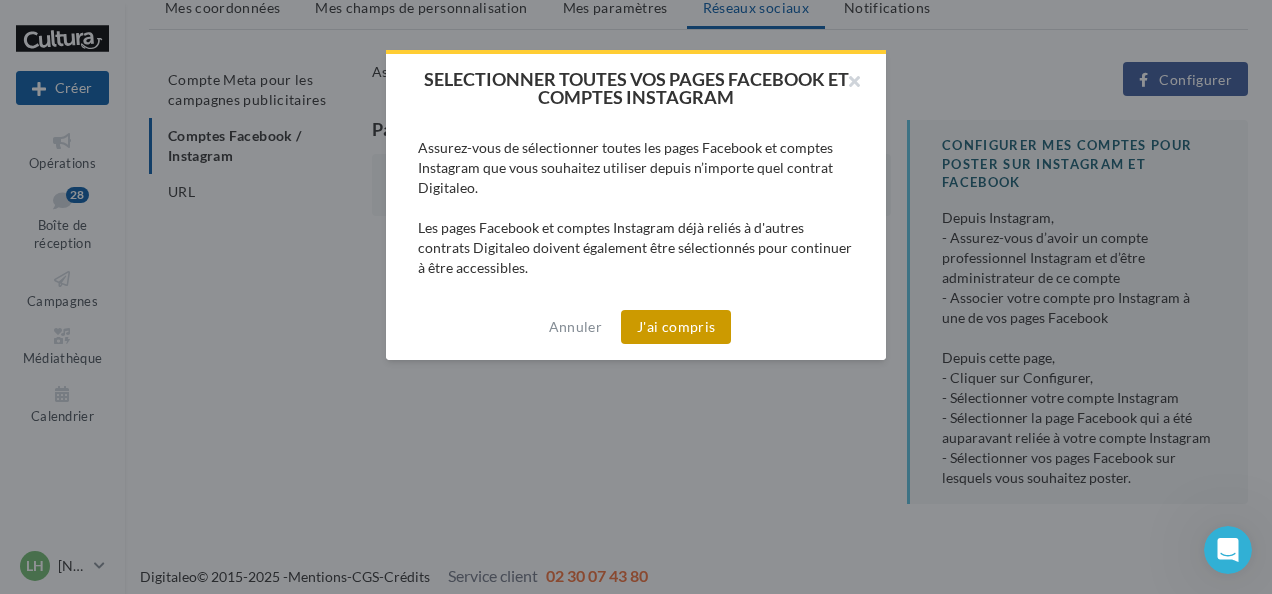 click on "J'ai compris" at bounding box center [676, 327] 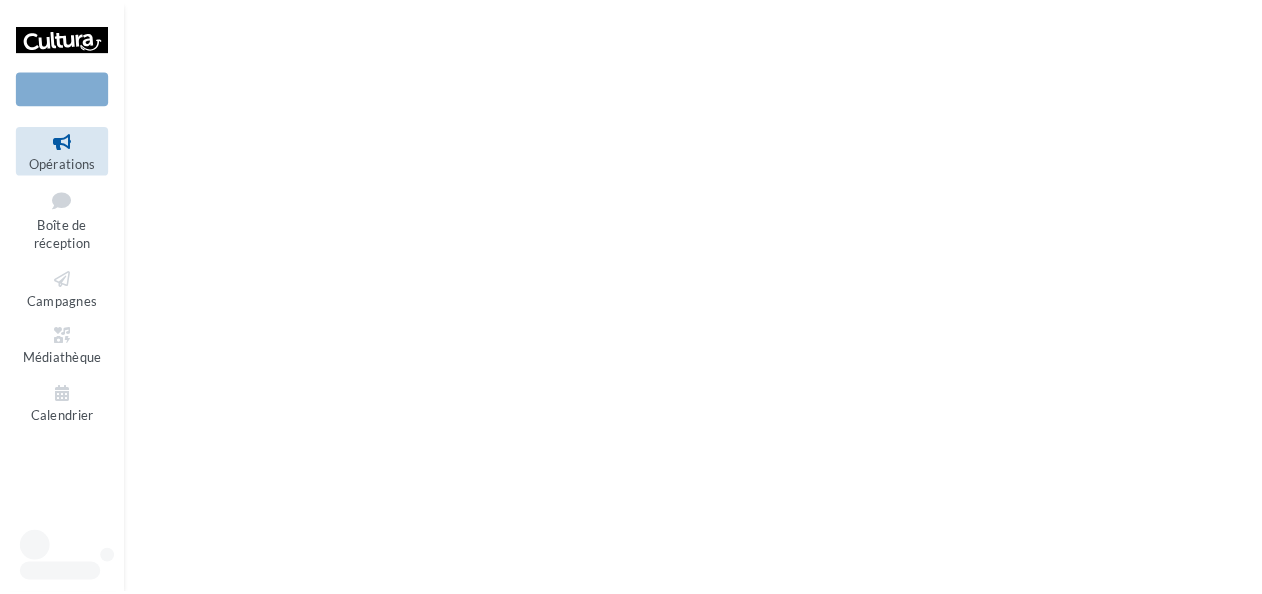 scroll, scrollTop: 0, scrollLeft: 0, axis: both 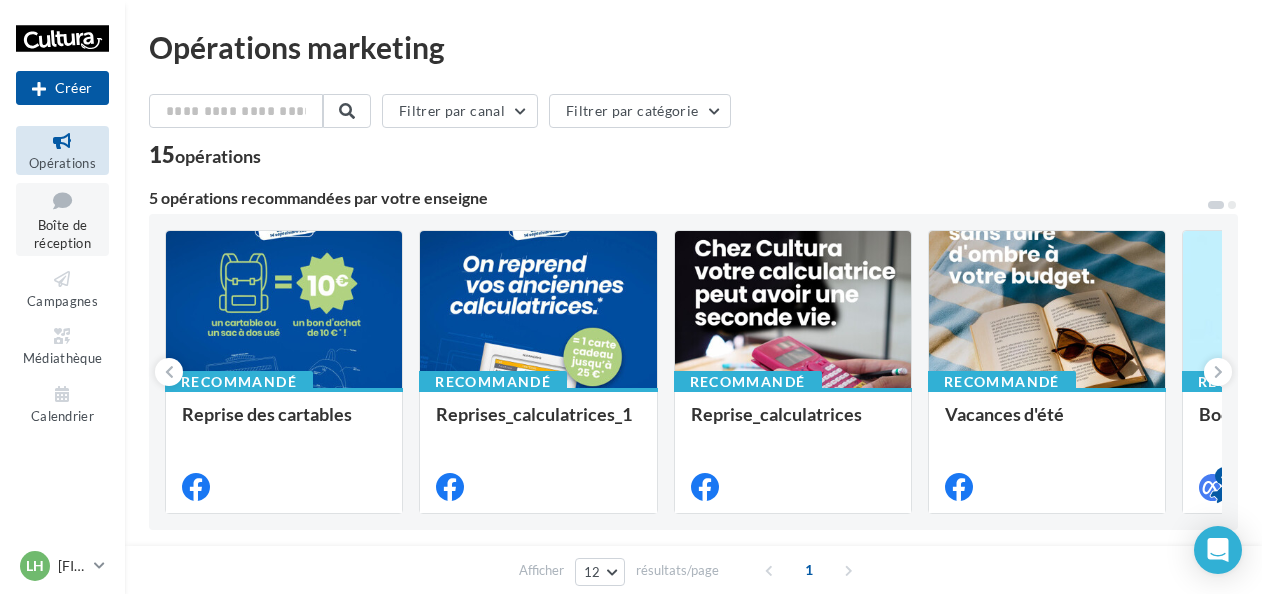 click at bounding box center (62, 200) 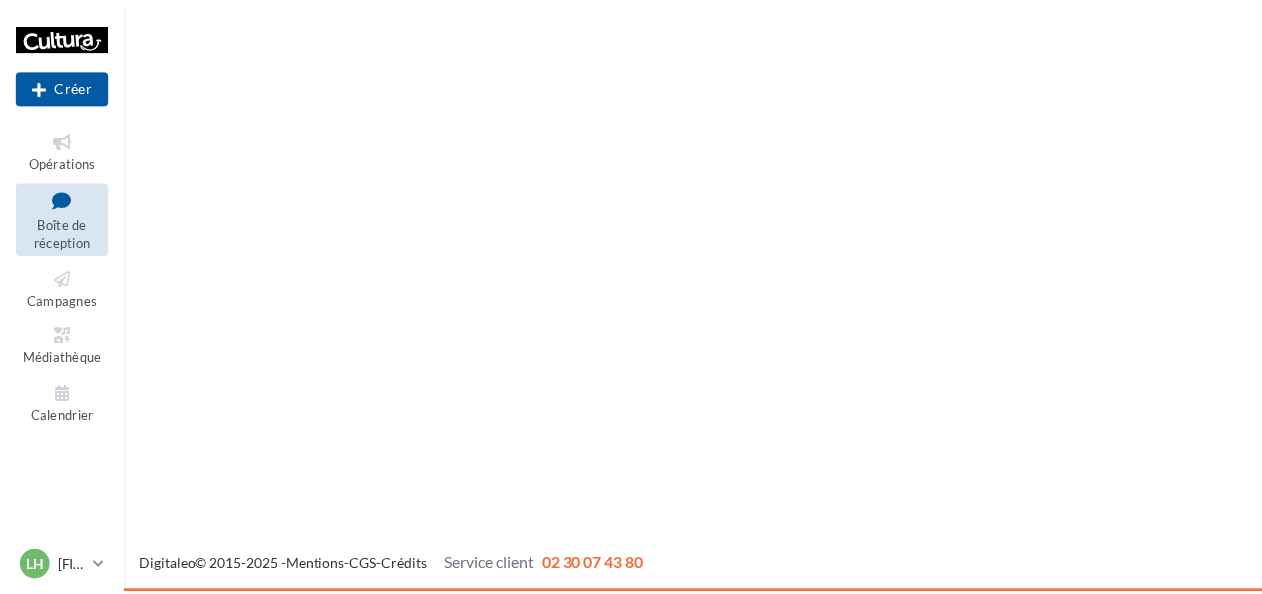 scroll, scrollTop: 0, scrollLeft: 0, axis: both 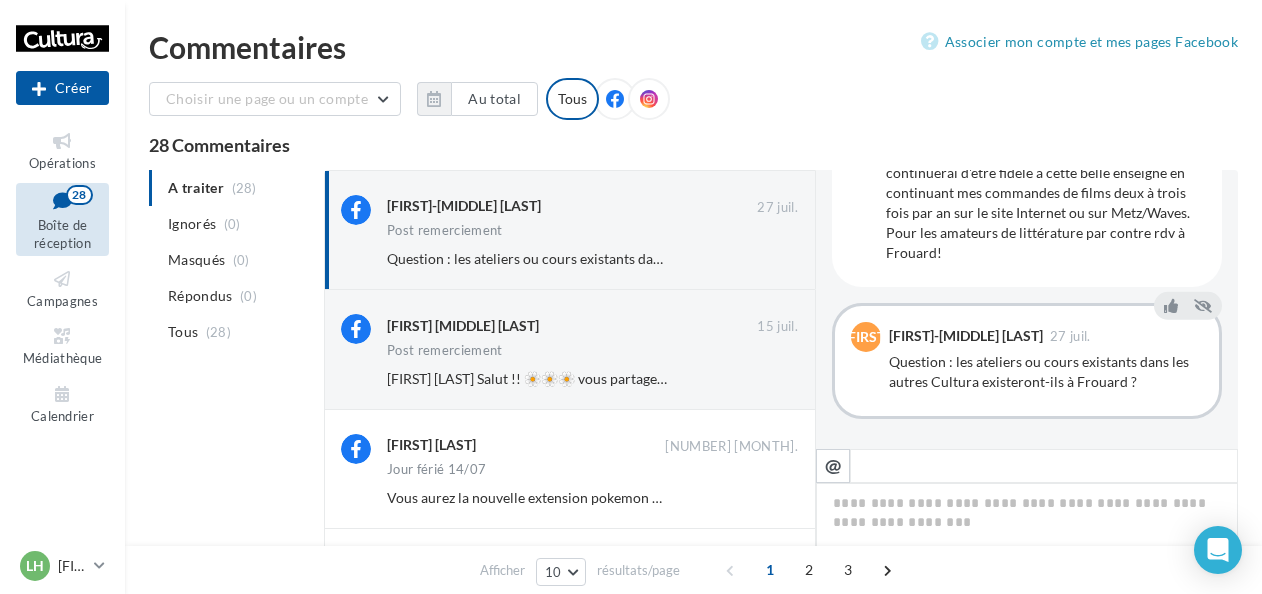 click on "Post remerciement" at bounding box center (592, 232) 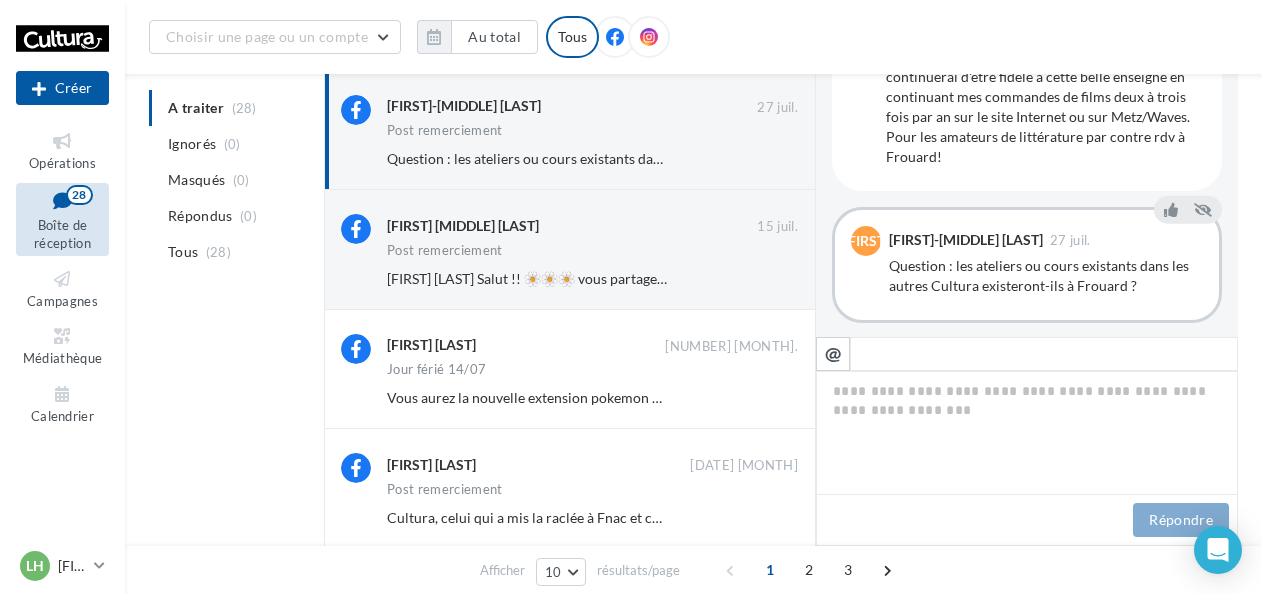 scroll, scrollTop: 111, scrollLeft: 0, axis: vertical 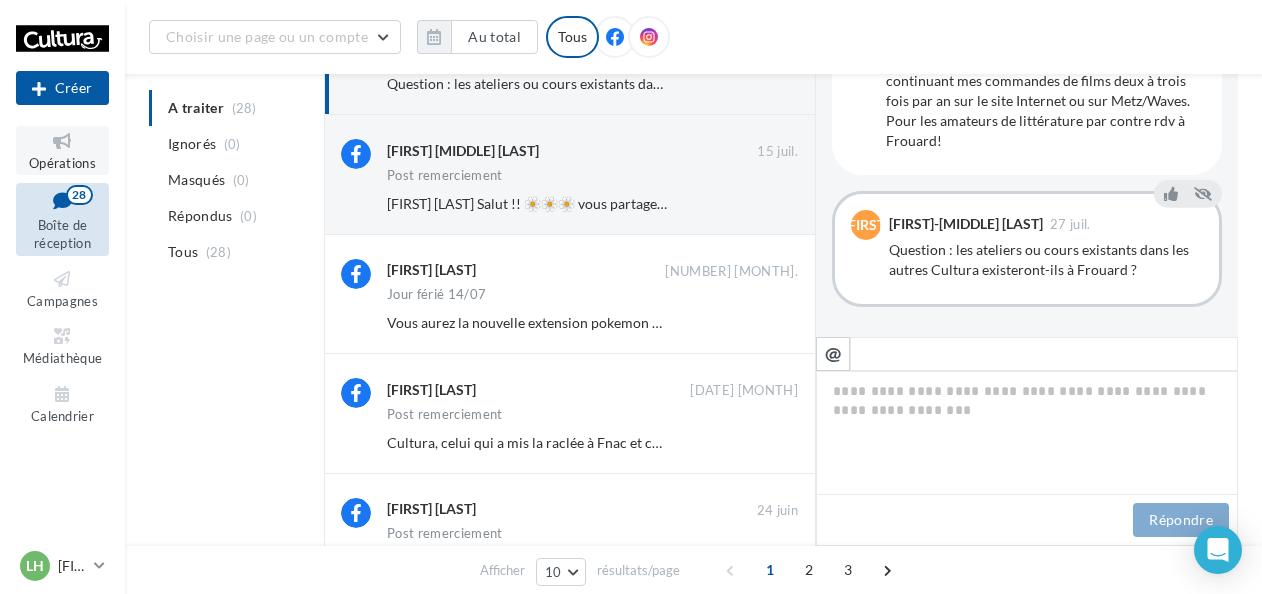 click on "Opérations" at bounding box center [62, 163] 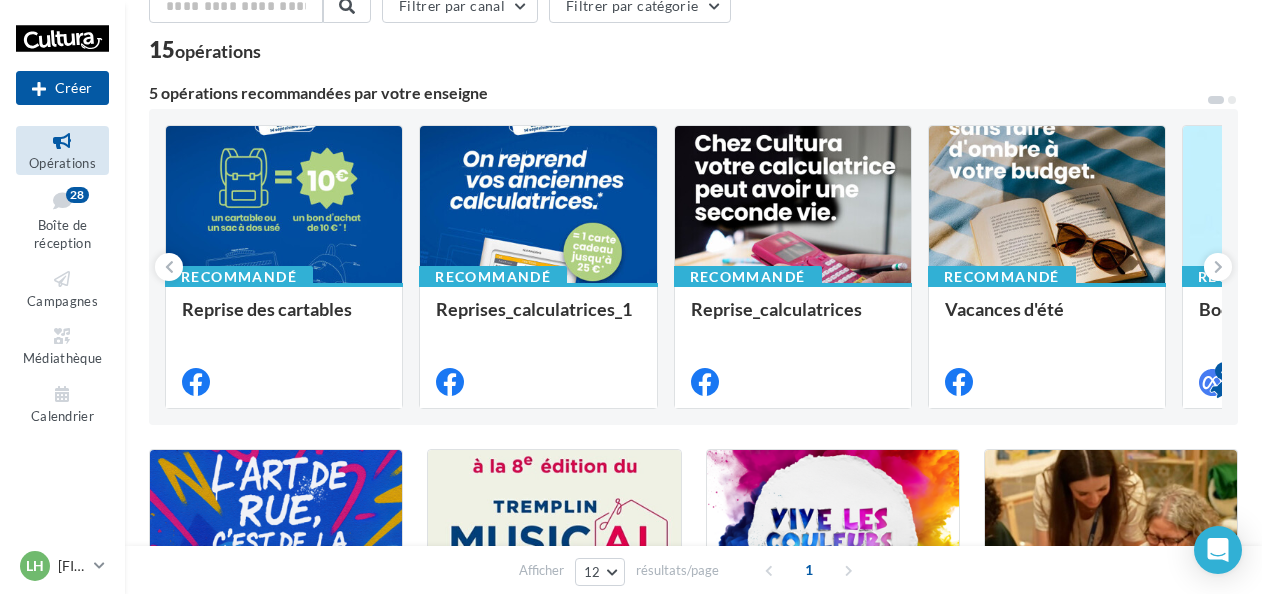 scroll, scrollTop: 0, scrollLeft: 0, axis: both 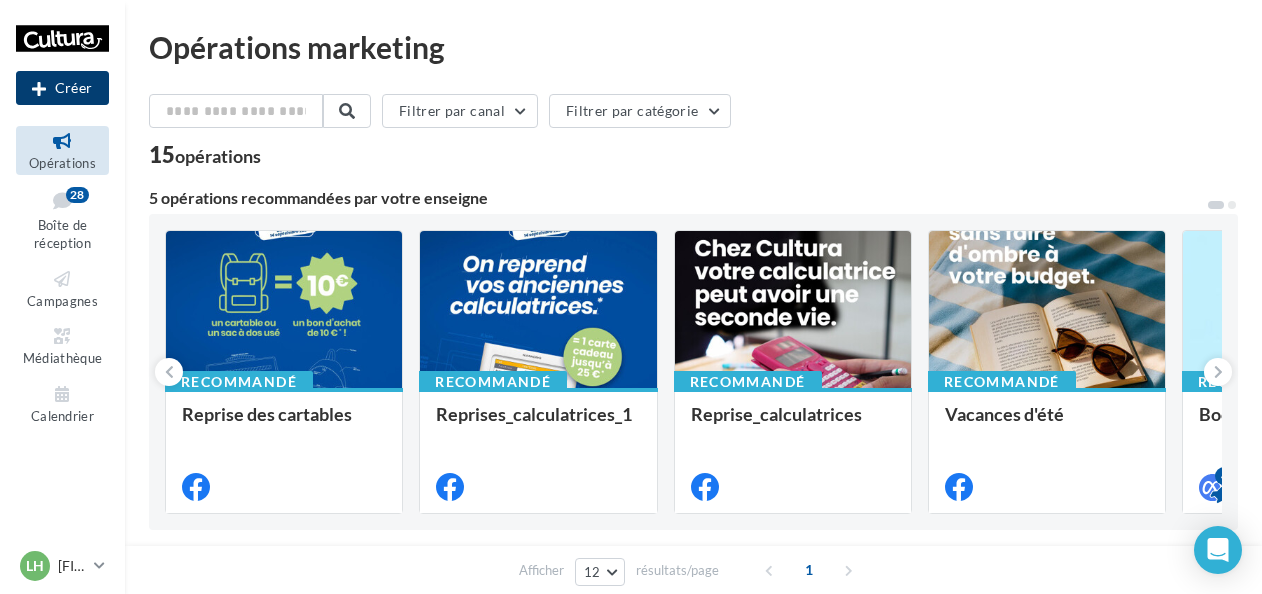 click on "Créer" at bounding box center [62, 88] 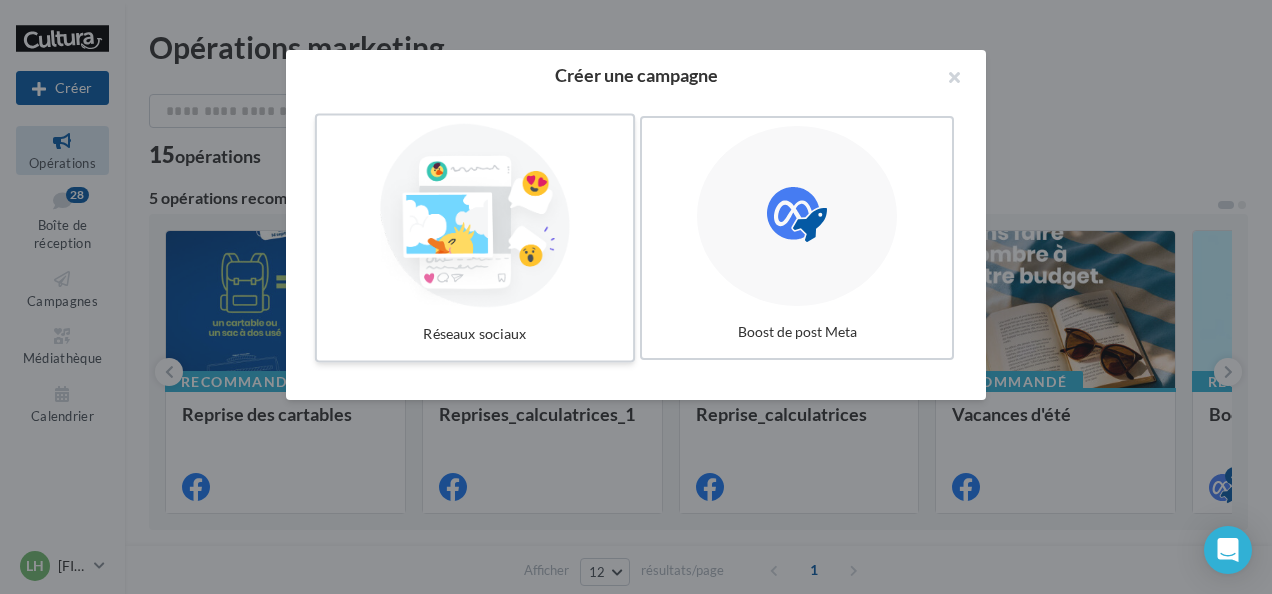 click at bounding box center [475, 216] 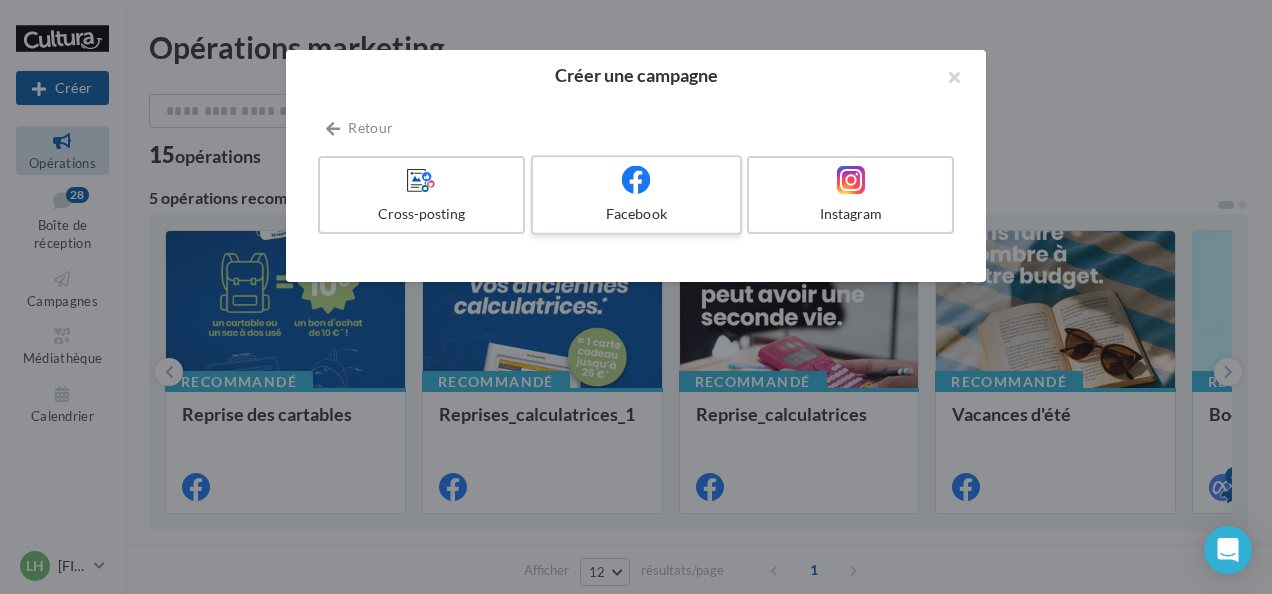 click on "Facebook" at bounding box center [636, 214] 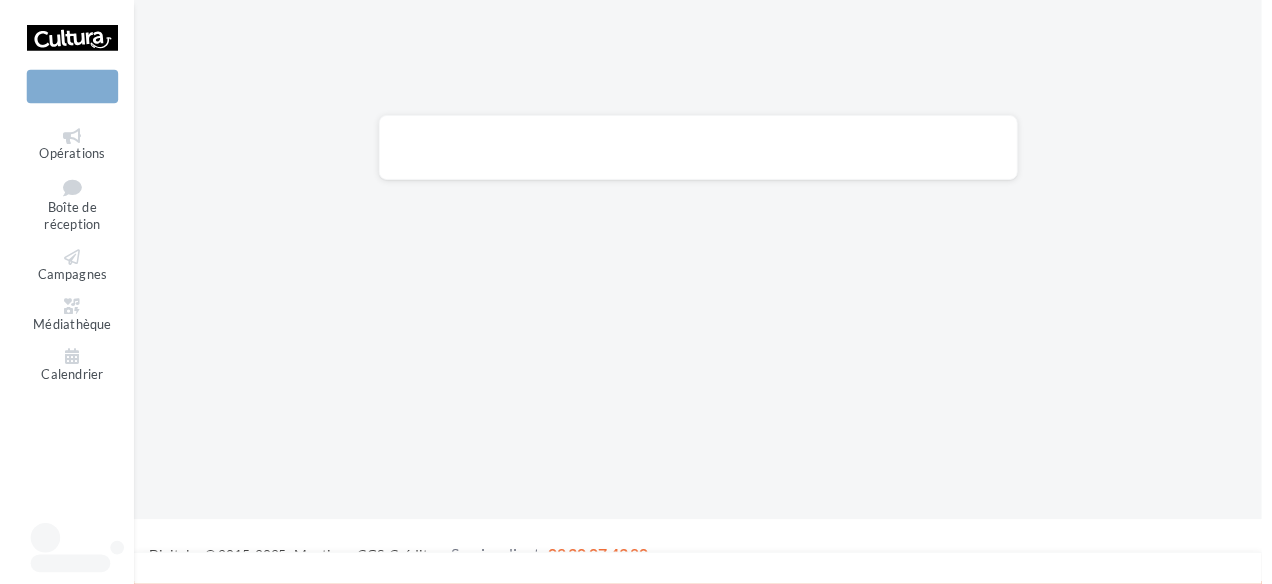 scroll, scrollTop: 0, scrollLeft: 0, axis: both 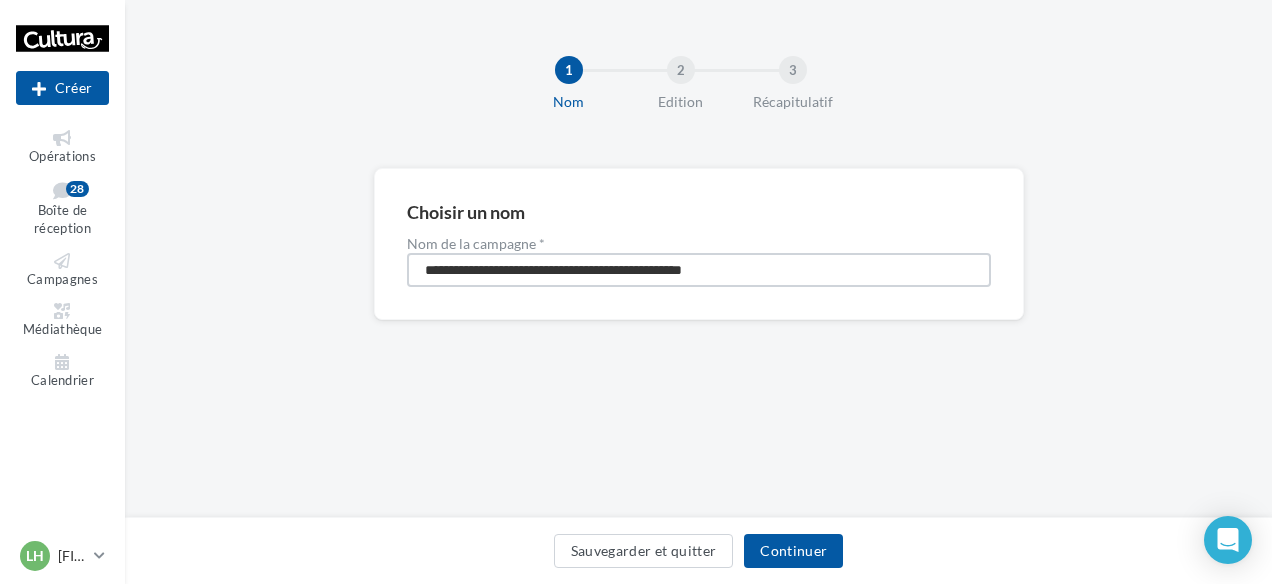 drag, startPoint x: 808, startPoint y: 272, endPoint x: 348, endPoint y: 276, distance: 460.0174 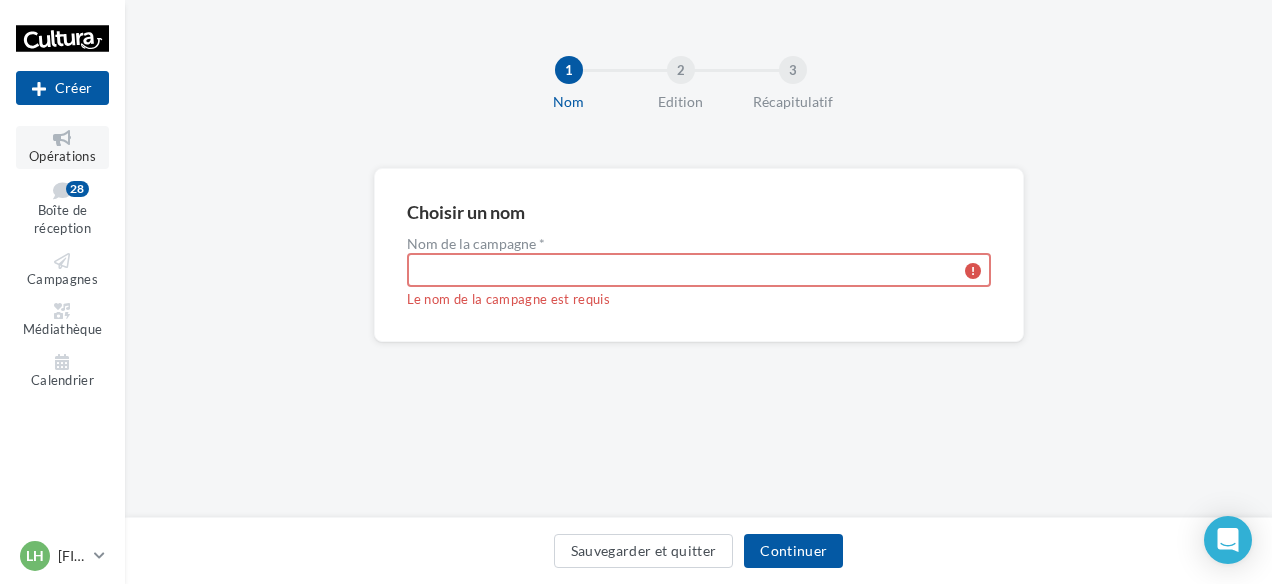 type 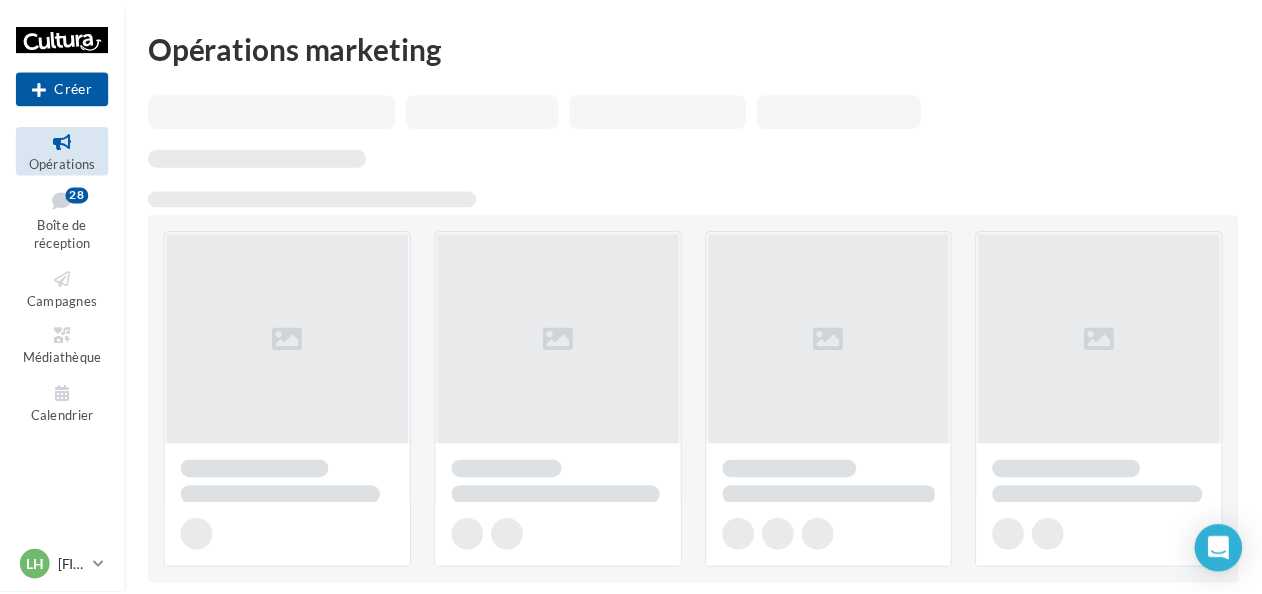 scroll, scrollTop: 0, scrollLeft: 0, axis: both 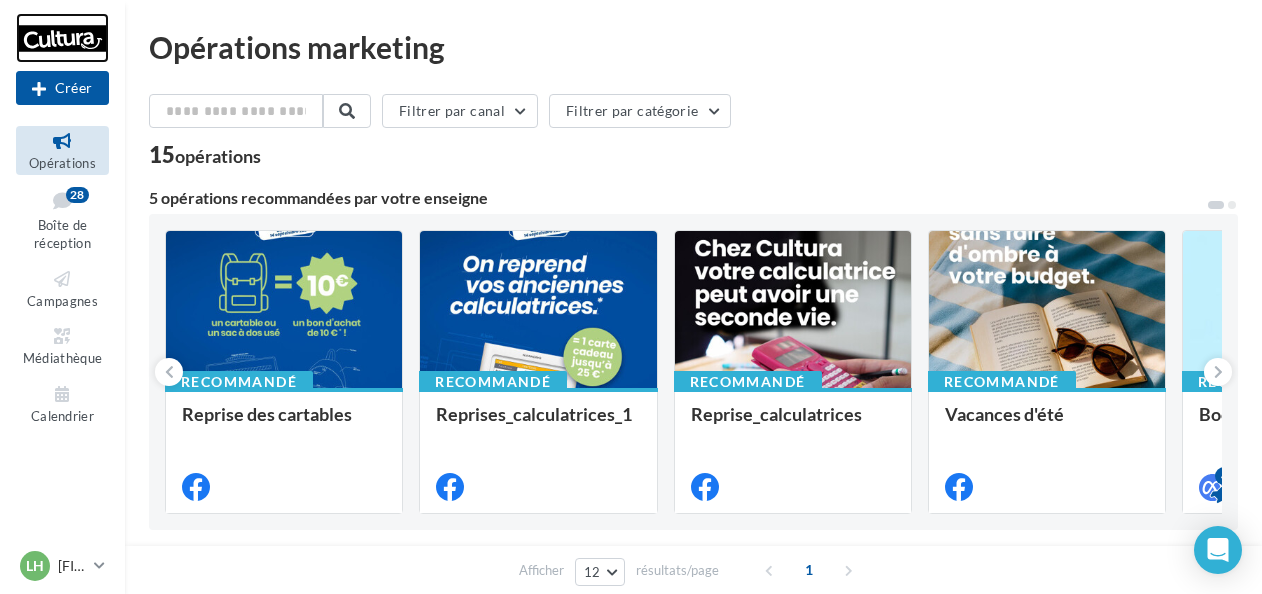 click at bounding box center [62, 38] 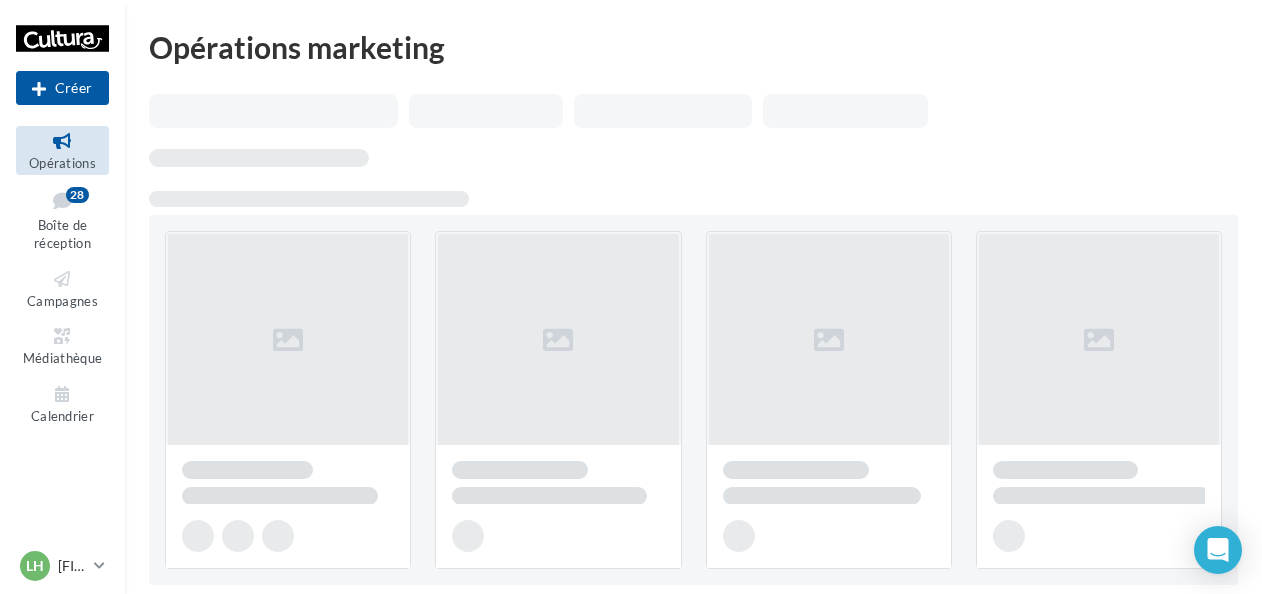scroll, scrollTop: 0, scrollLeft: 0, axis: both 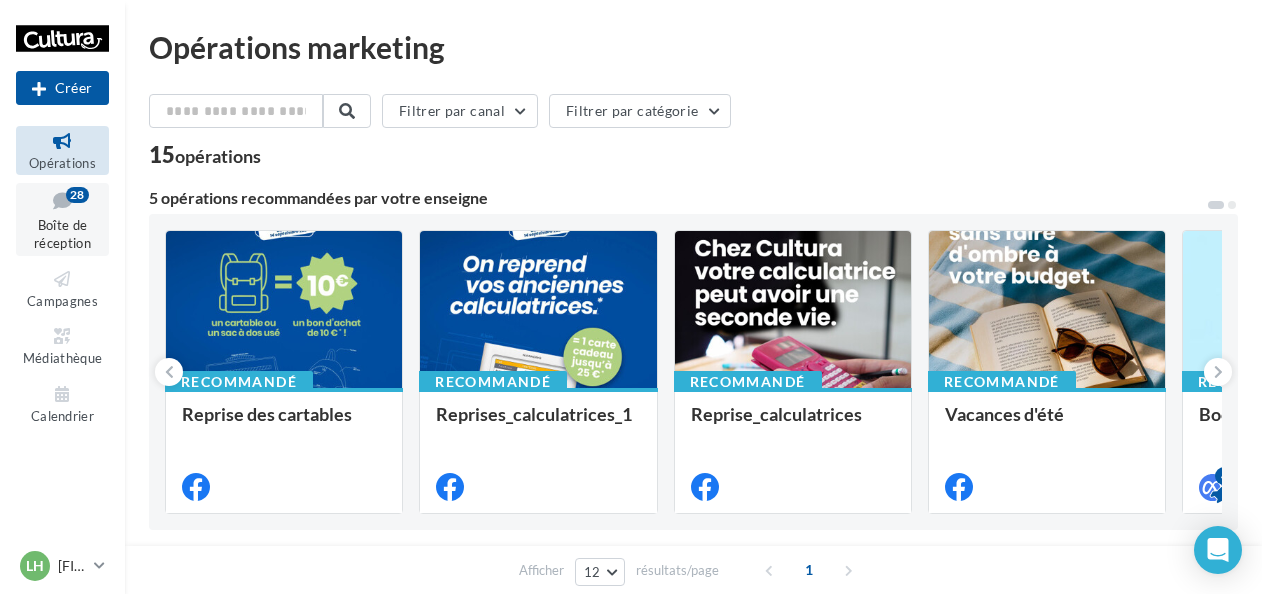 click at bounding box center (62, 200) 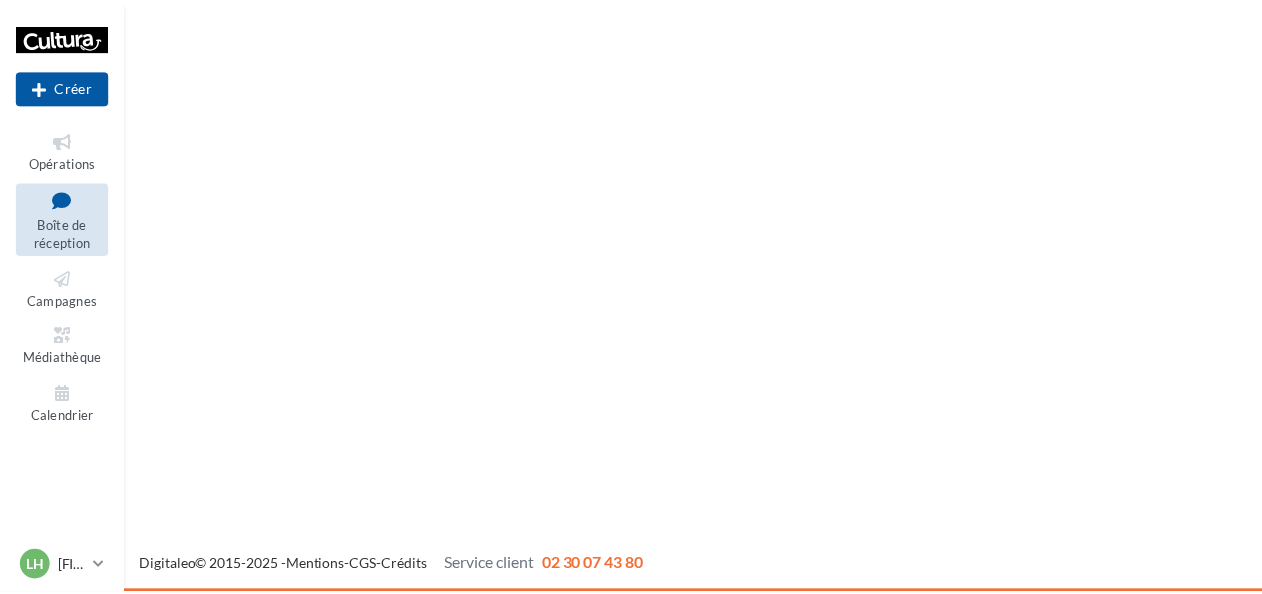scroll, scrollTop: 0, scrollLeft: 0, axis: both 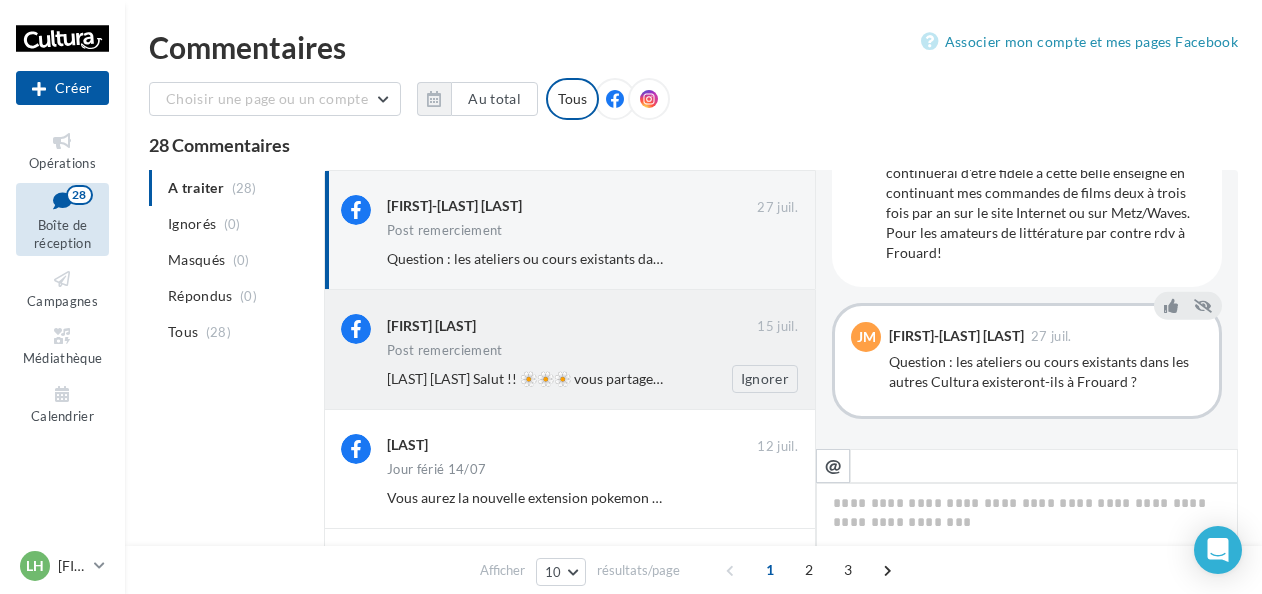 click on "Post remerciement" at bounding box center [445, 350] 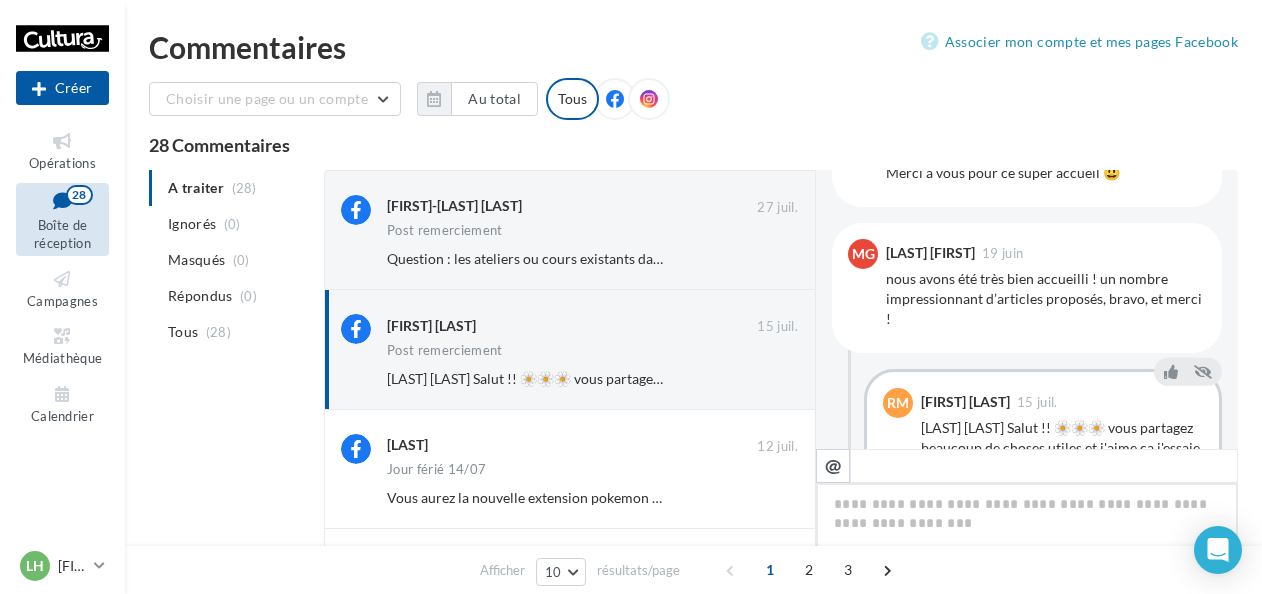 scroll, scrollTop: 1192, scrollLeft: 0, axis: vertical 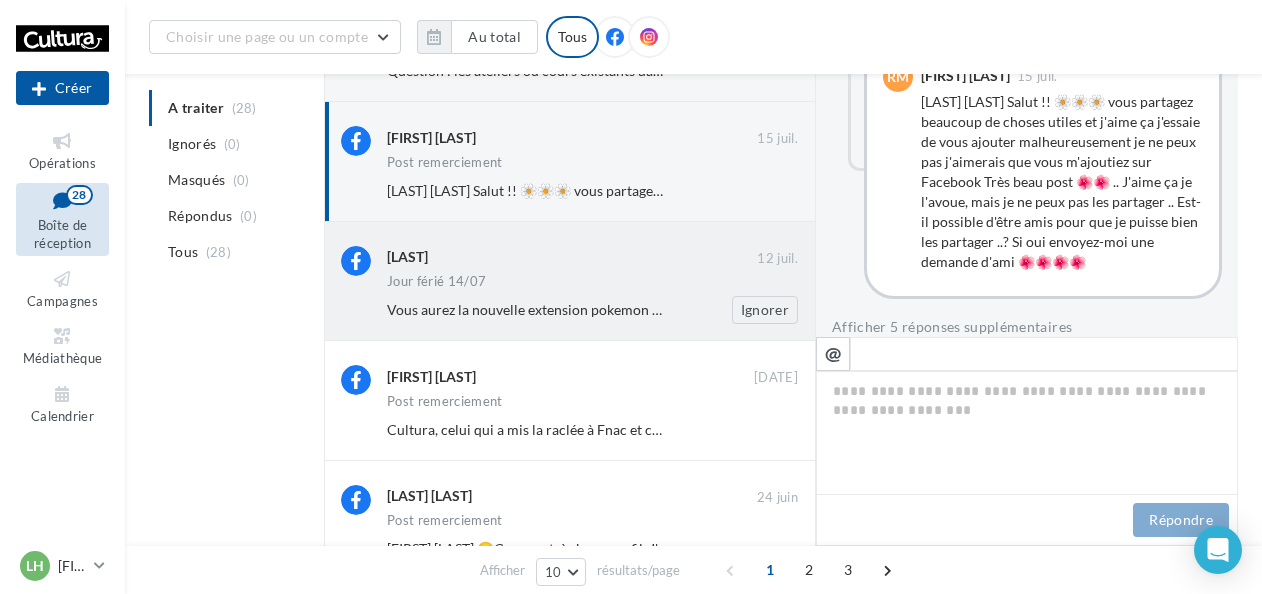 click on "Vous aurez la nouvelle extension pokemon ouu" at bounding box center [531, 309] 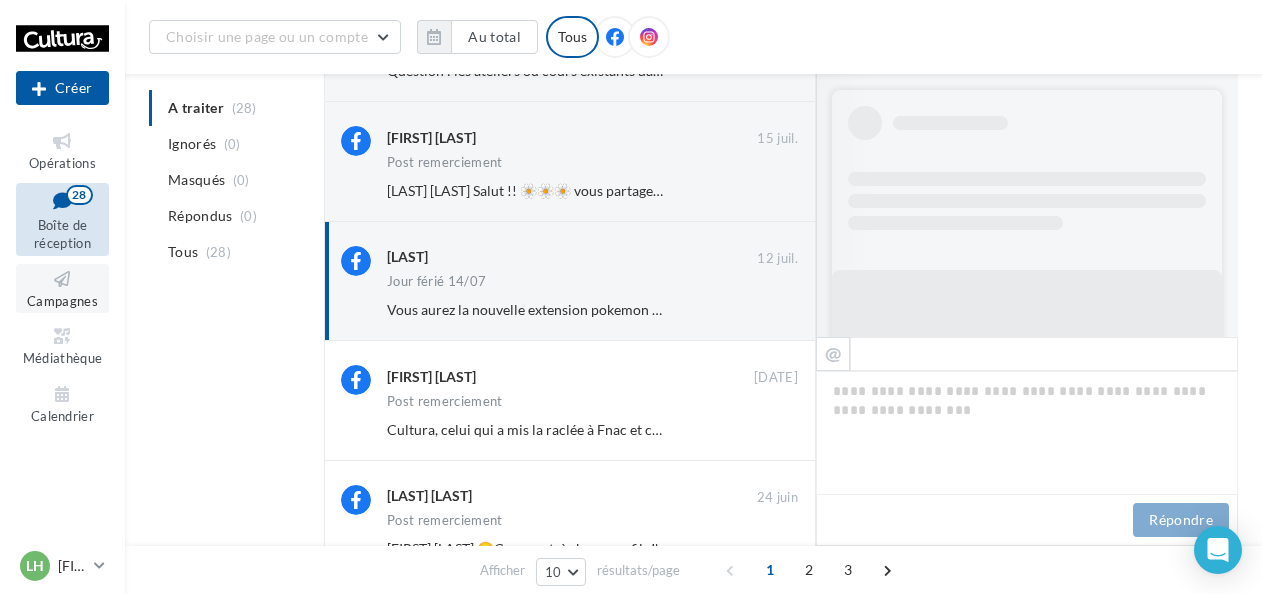 scroll, scrollTop: 628, scrollLeft: 0, axis: vertical 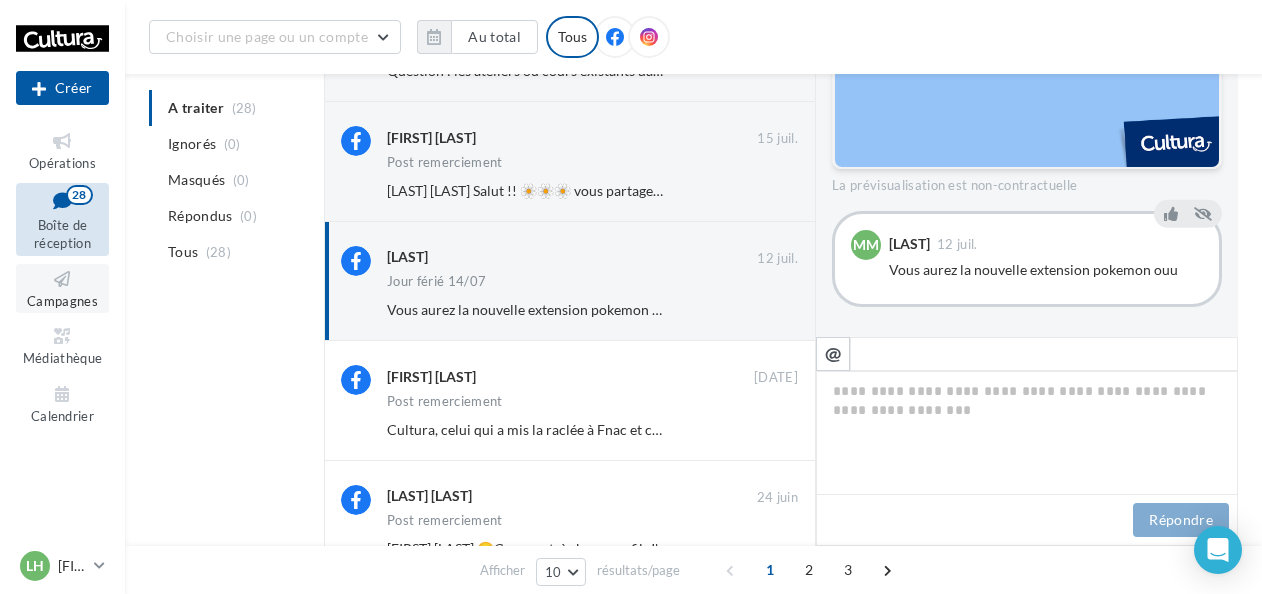 click at bounding box center (62, 279) 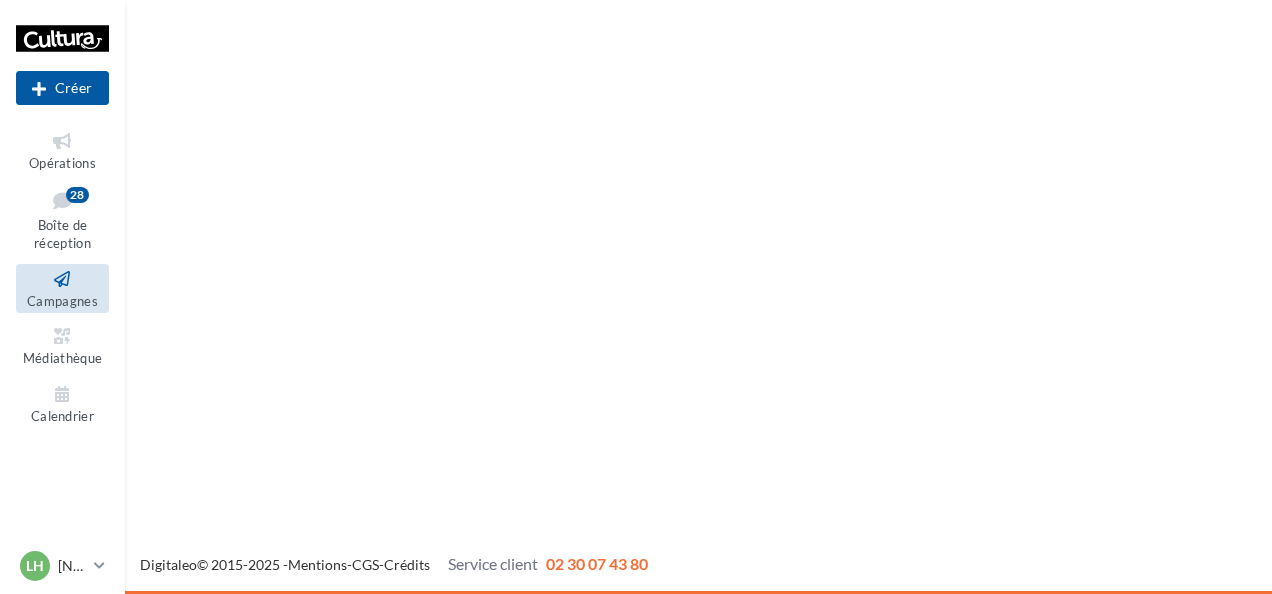 scroll, scrollTop: 0, scrollLeft: 0, axis: both 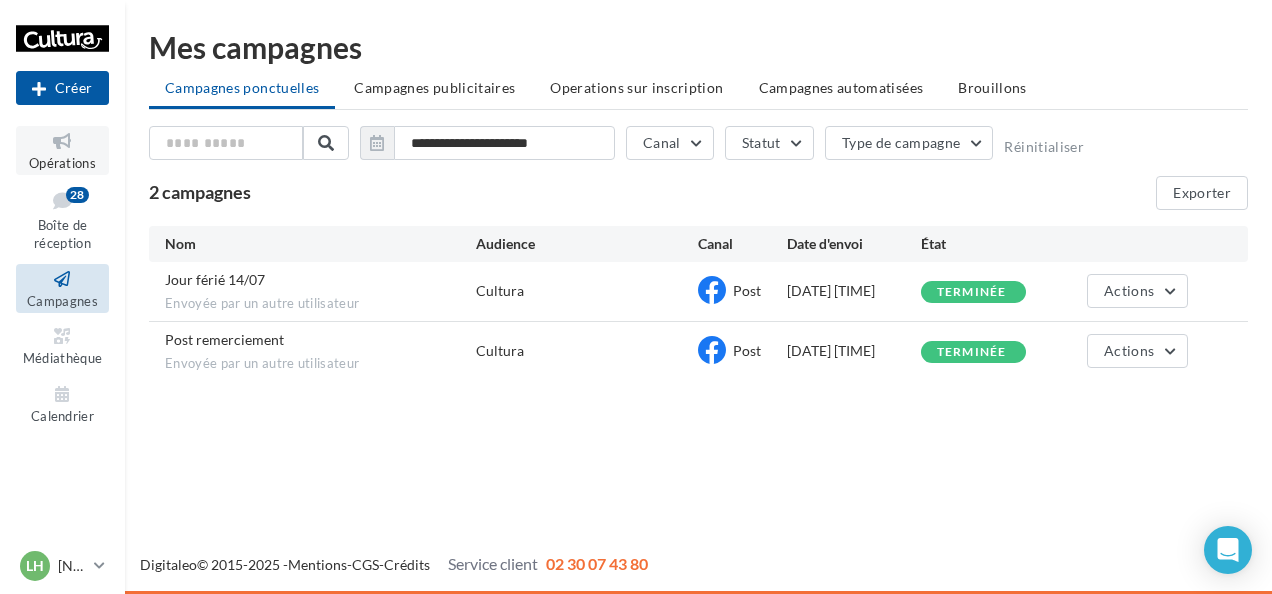 click at bounding box center [62, 141] 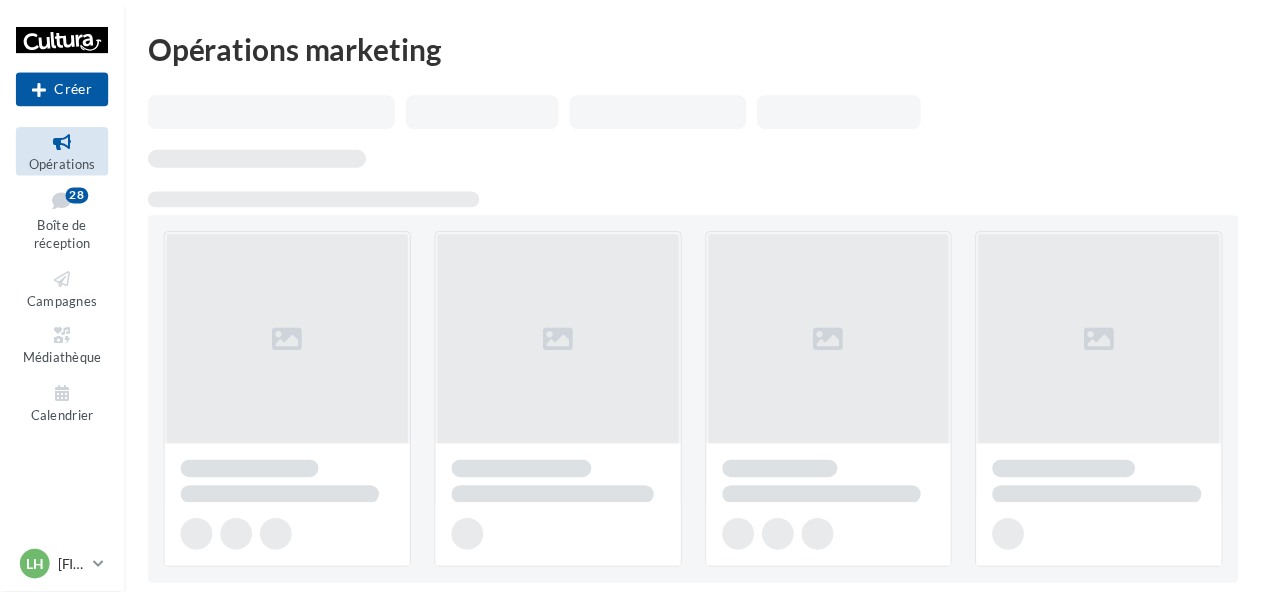 scroll, scrollTop: 0, scrollLeft: 0, axis: both 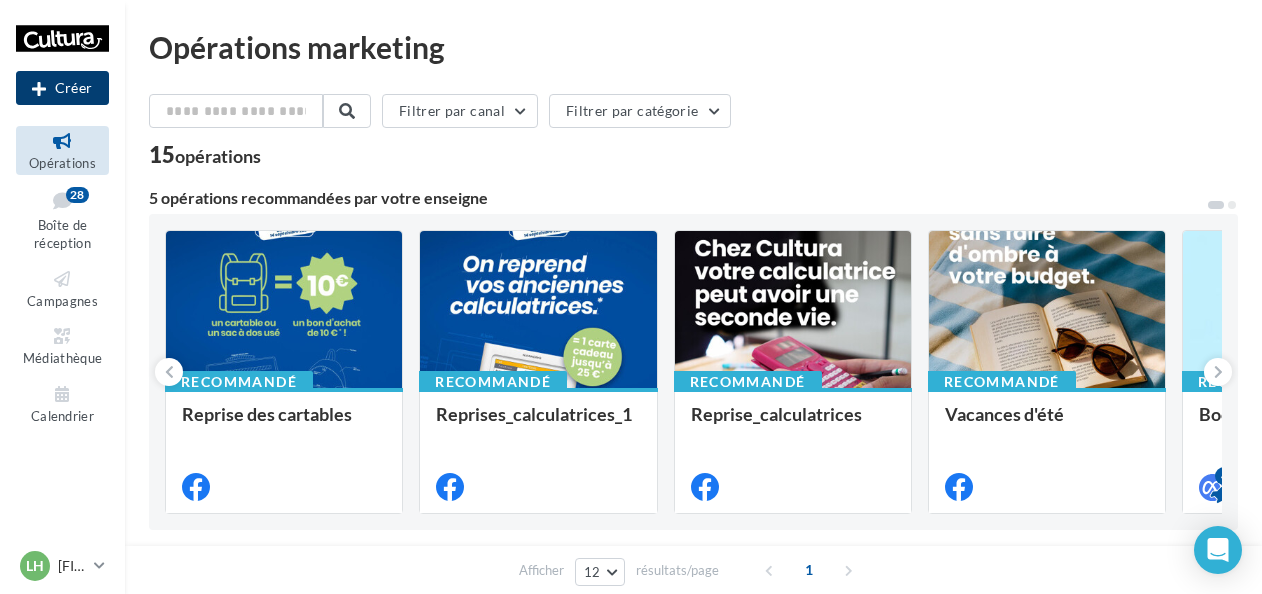 click on "Créer" at bounding box center [62, 88] 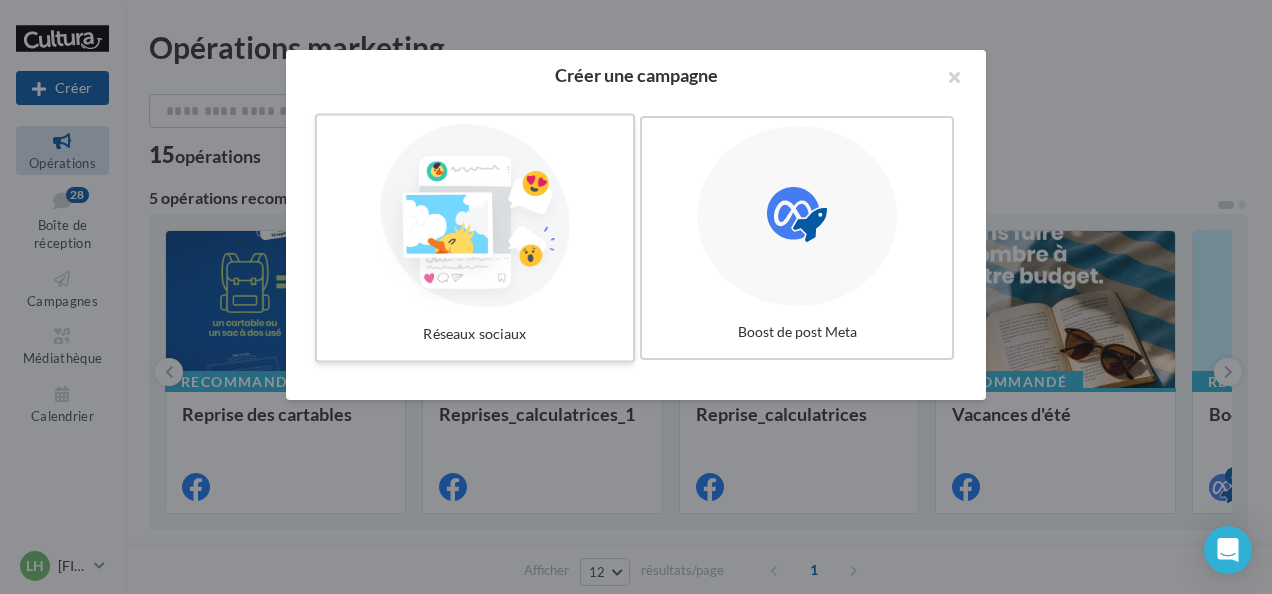 click at bounding box center [475, 216] 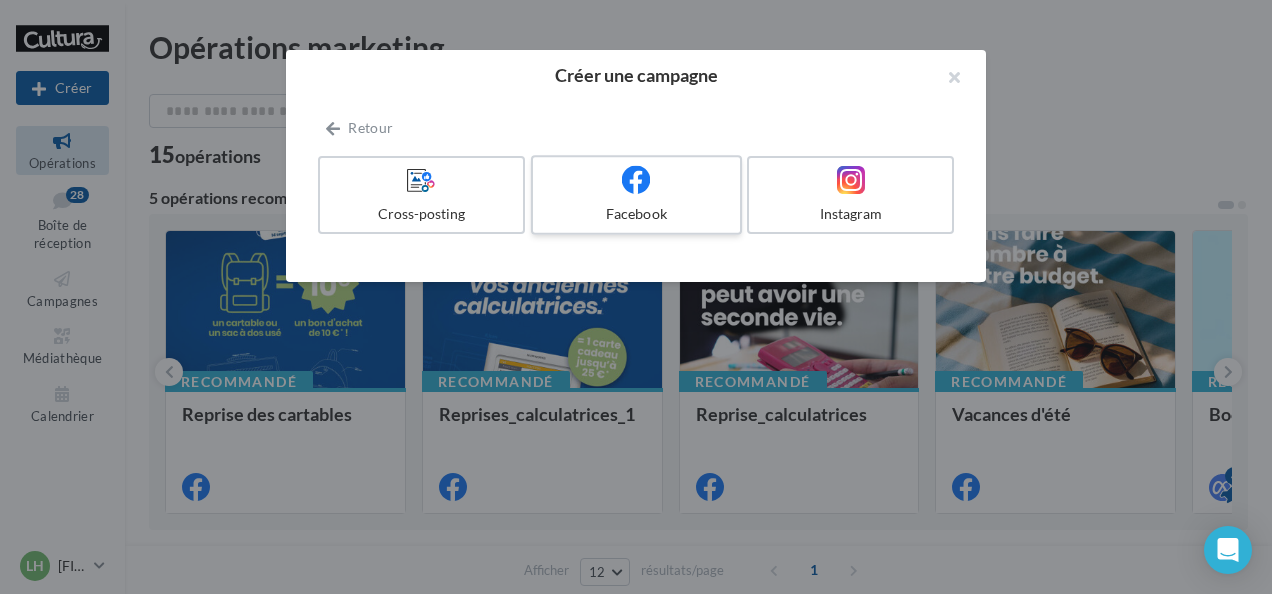 click on "Facebook" at bounding box center [636, 195] 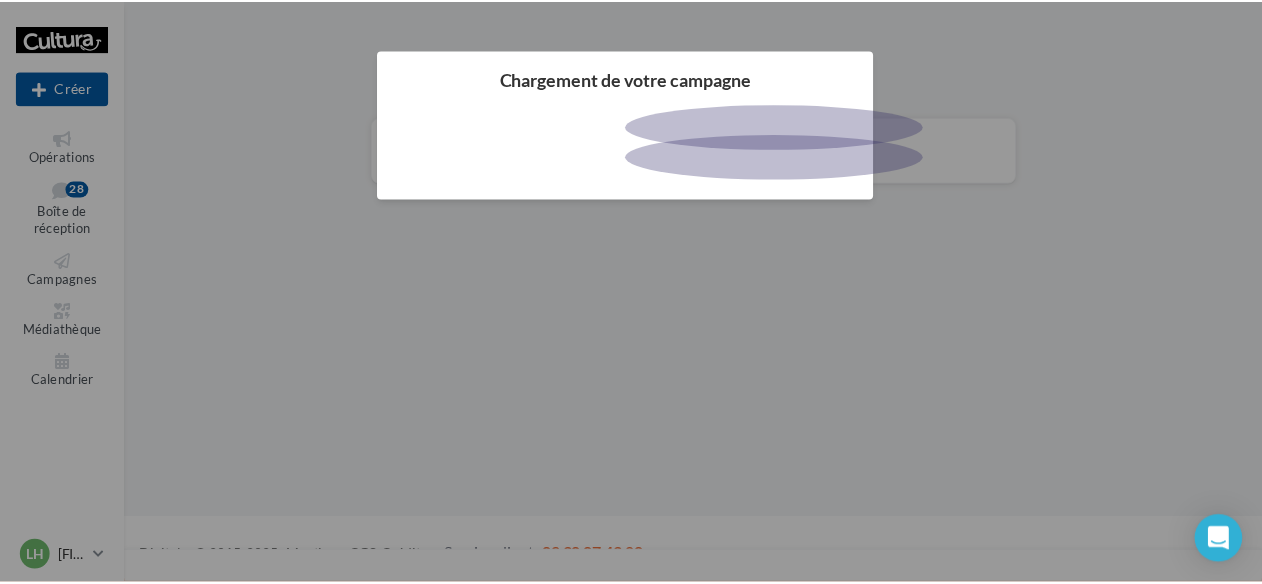 scroll, scrollTop: 0, scrollLeft: 0, axis: both 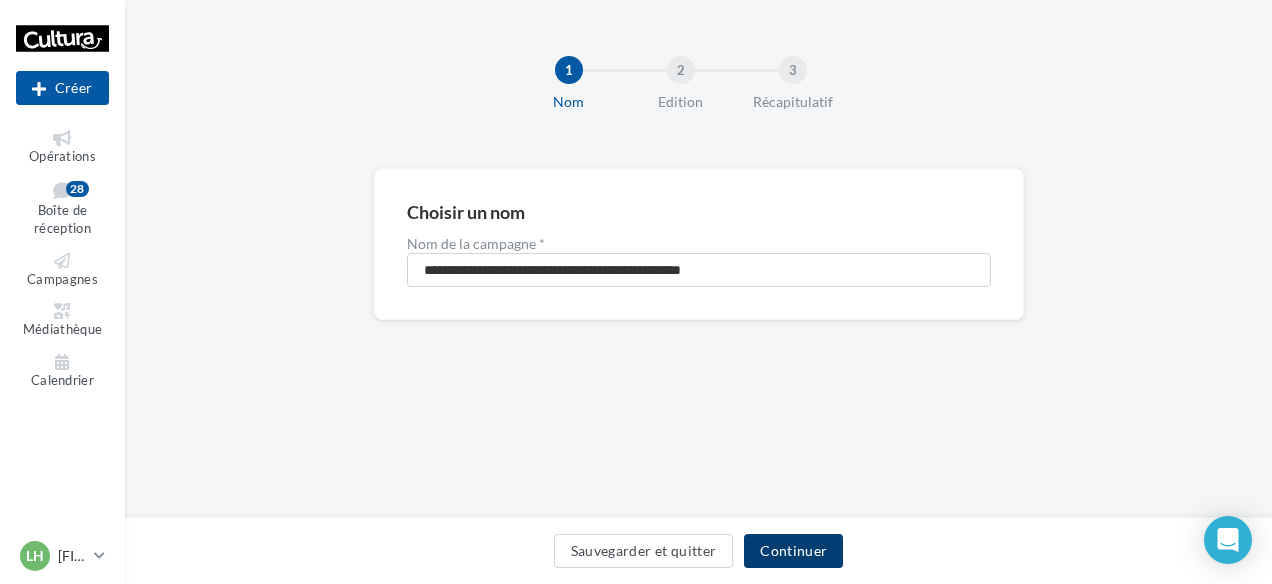 click on "Continuer" at bounding box center (793, 551) 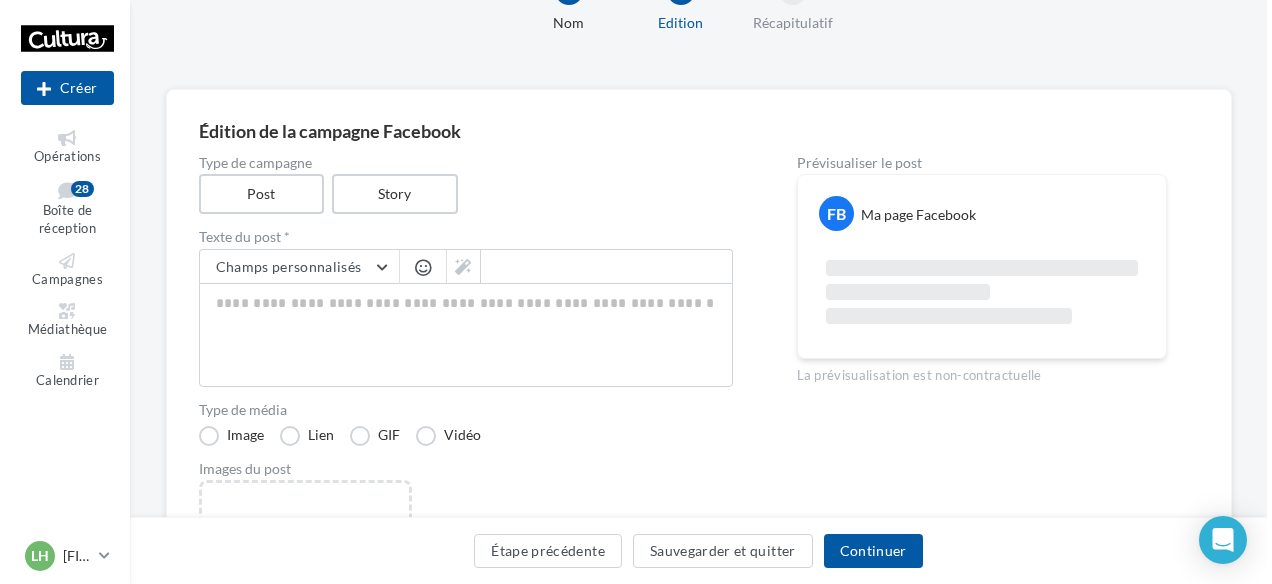 scroll, scrollTop: 0, scrollLeft: 0, axis: both 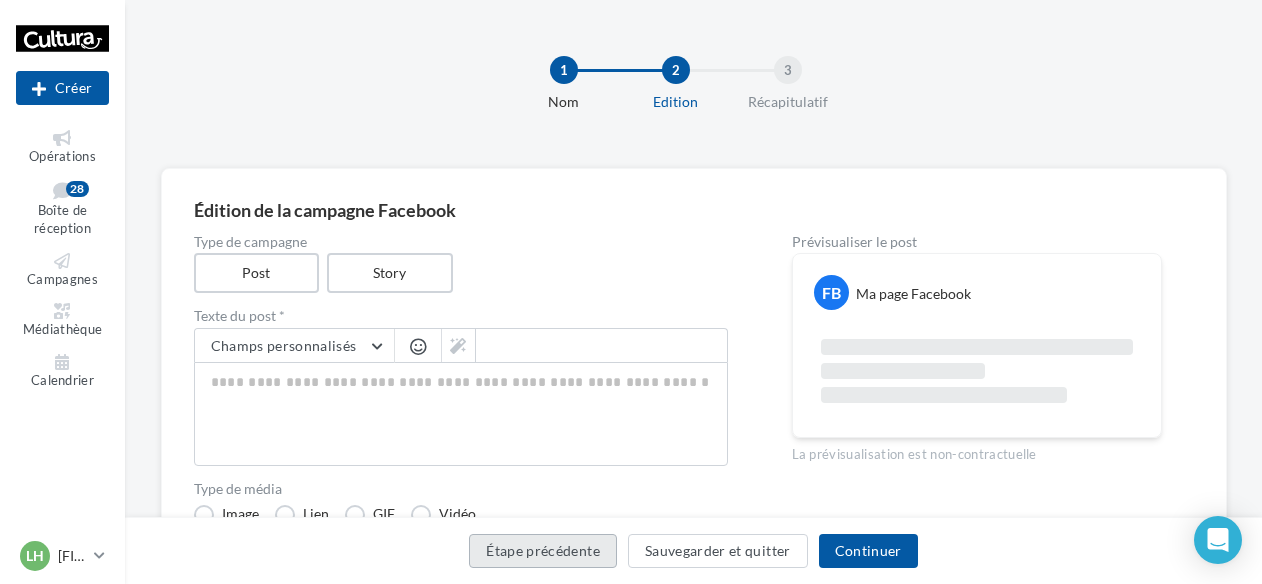 click on "Étape précédente" at bounding box center [543, 551] 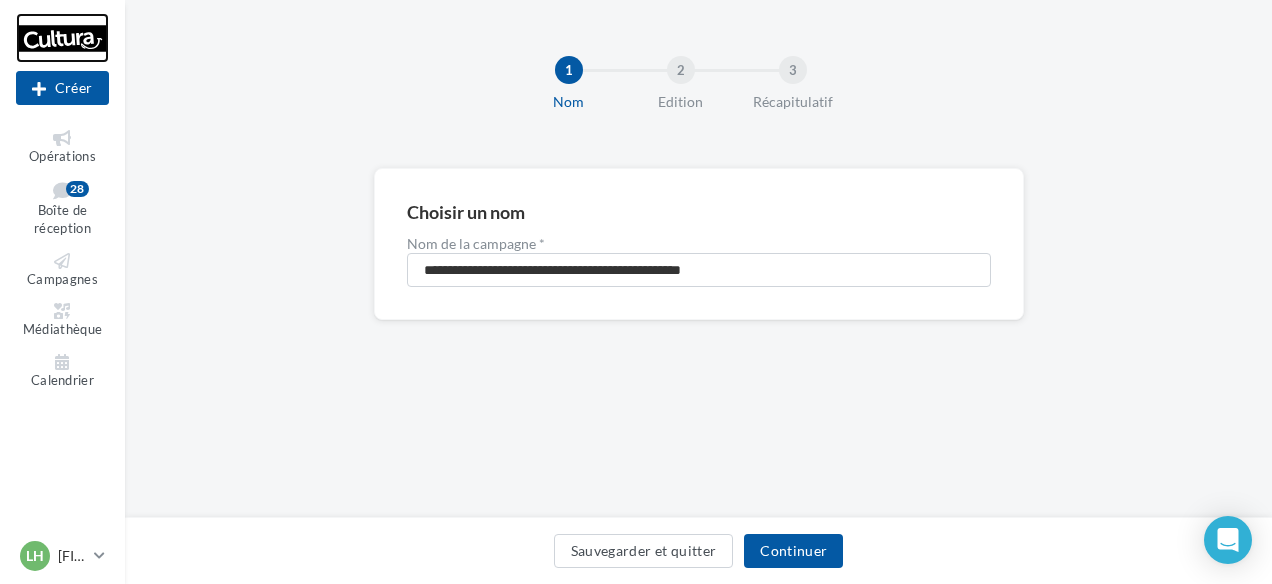 click at bounding box center (62, 38) 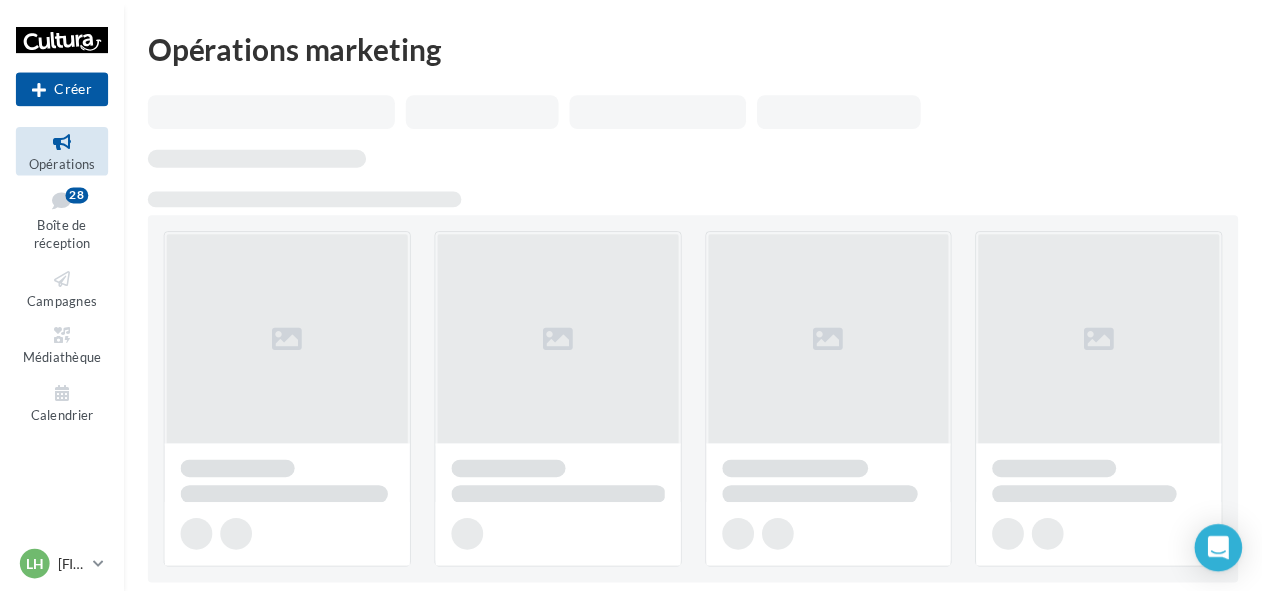 scroll, scrollTop: 0, scrollLeft: 0, axis: both 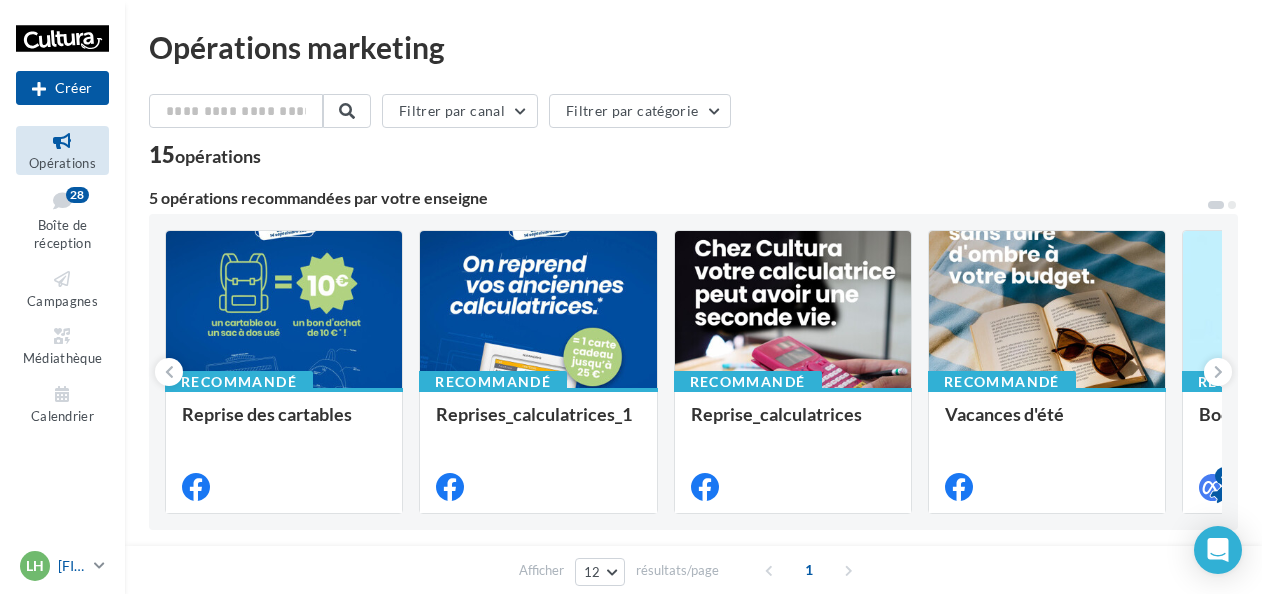 click at bounding box center [99, 565] 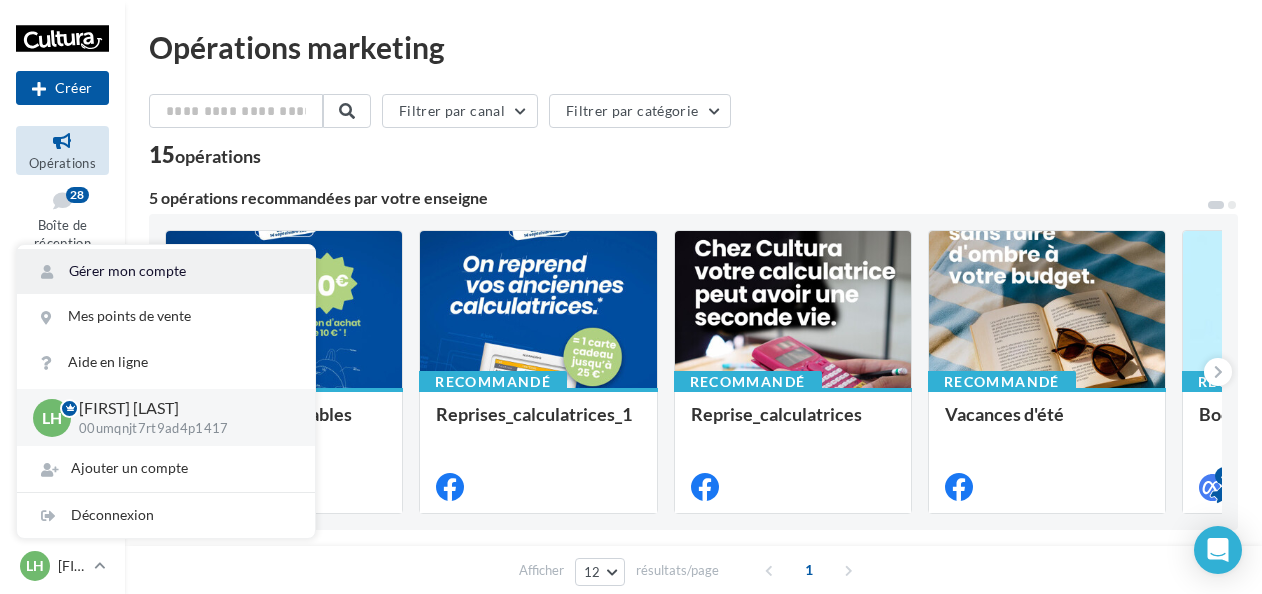 click on "Gérer mon compte" at bounding box center [166, 271] 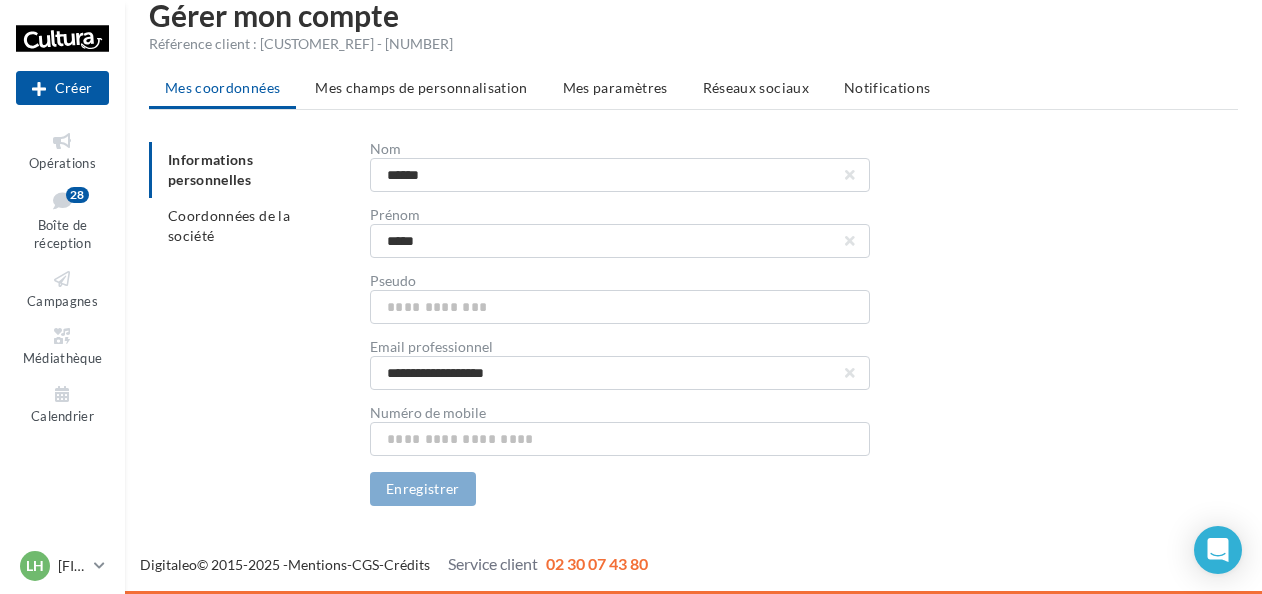 scroll, scrollTop: 0, scrollLeft: 0, axis: both 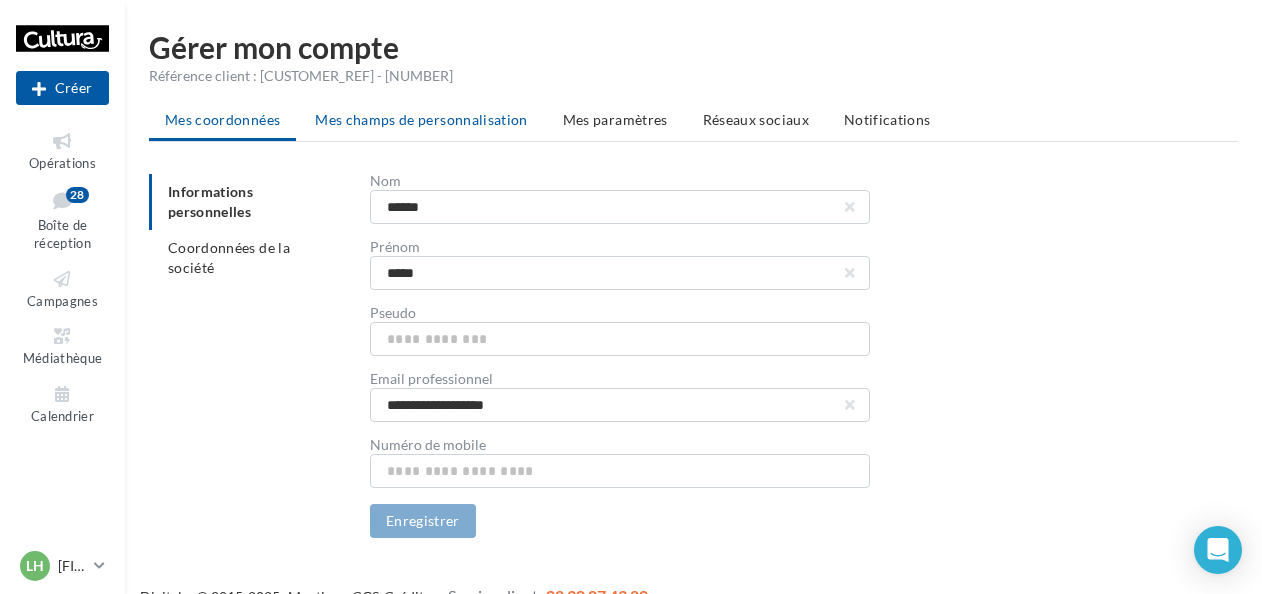 click on "Mes champs de personnalisation" at bounding box center (421, 119) 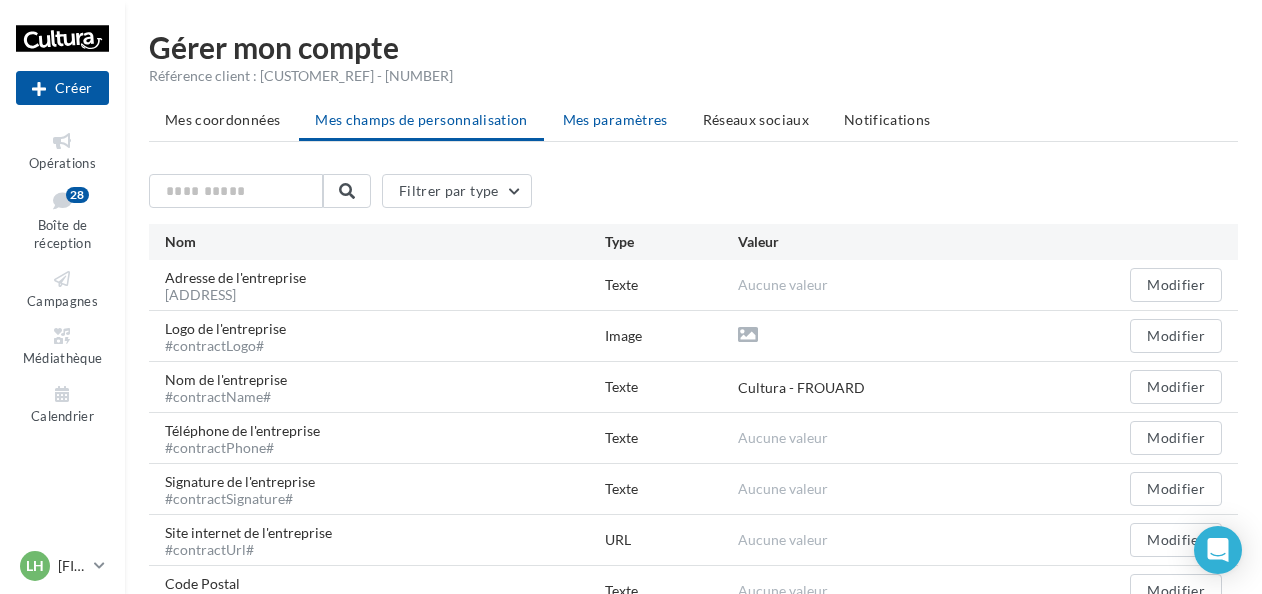 click on "Mes paramètres" at bounding box center [615, 119] 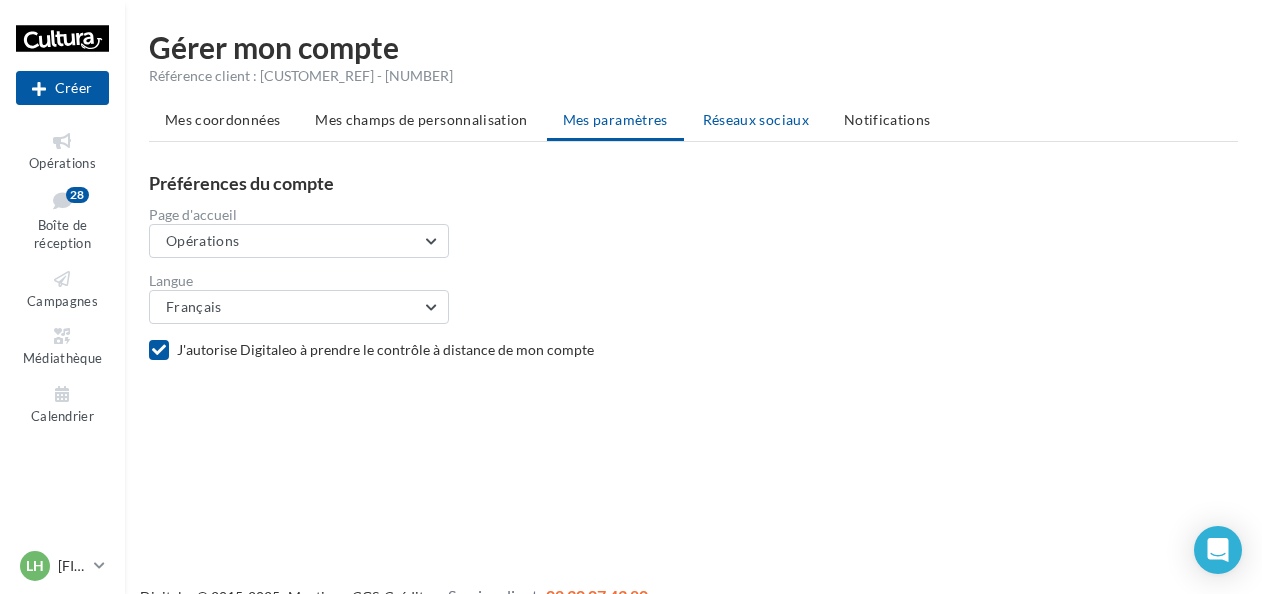 click on "Réseaux sociaux" at bounding box center [756, 119] 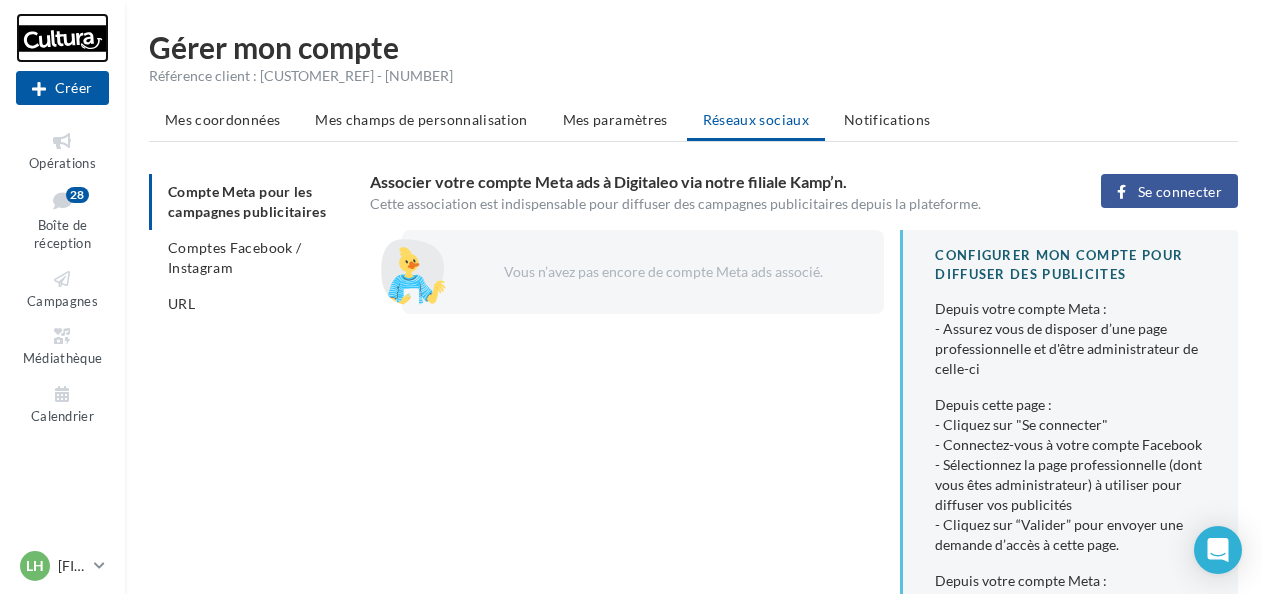 click at bounding box center [62, 38] 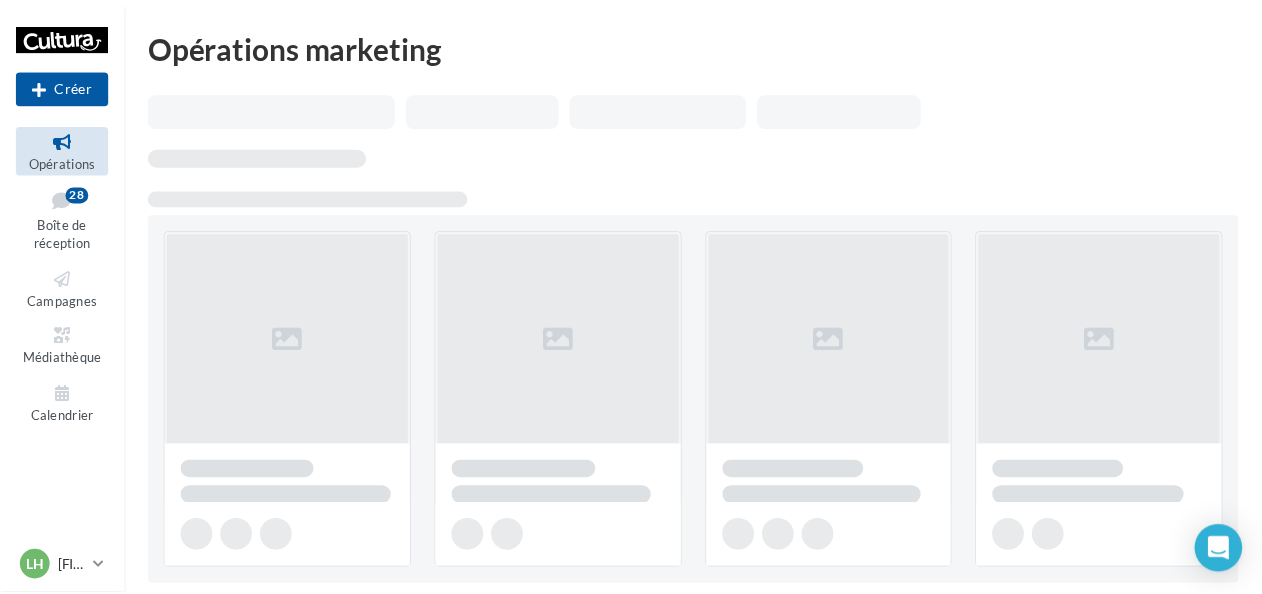 scroll, scrollTop: 0, scrollLeft: 0, axis: both 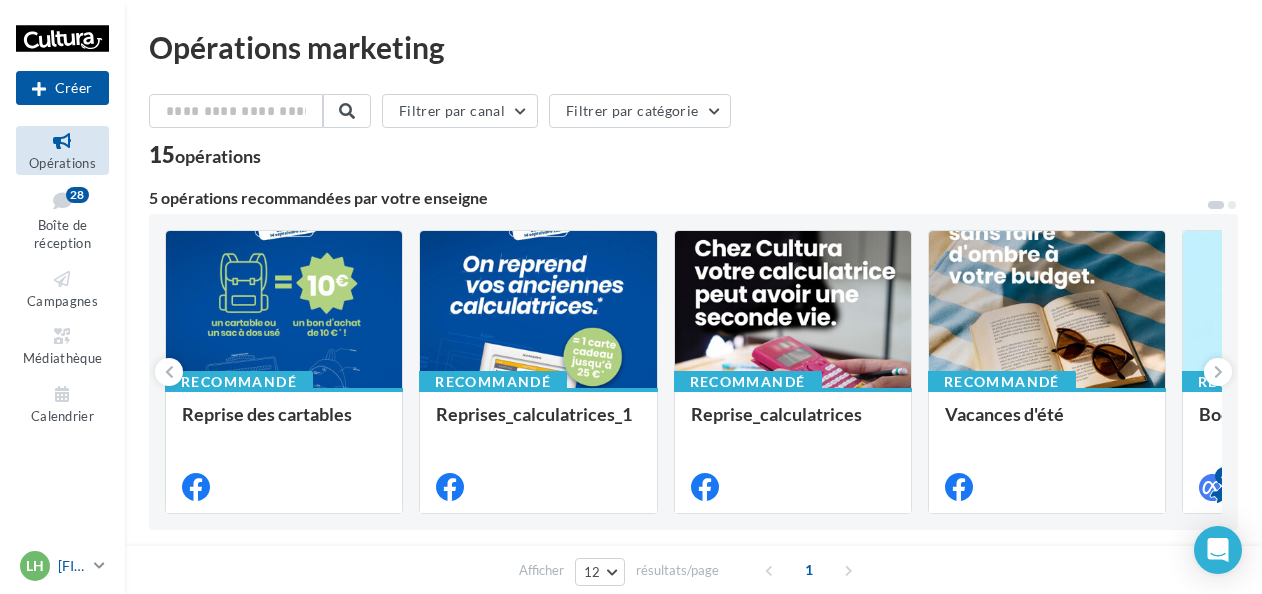 click at bounding box center (99, 565) 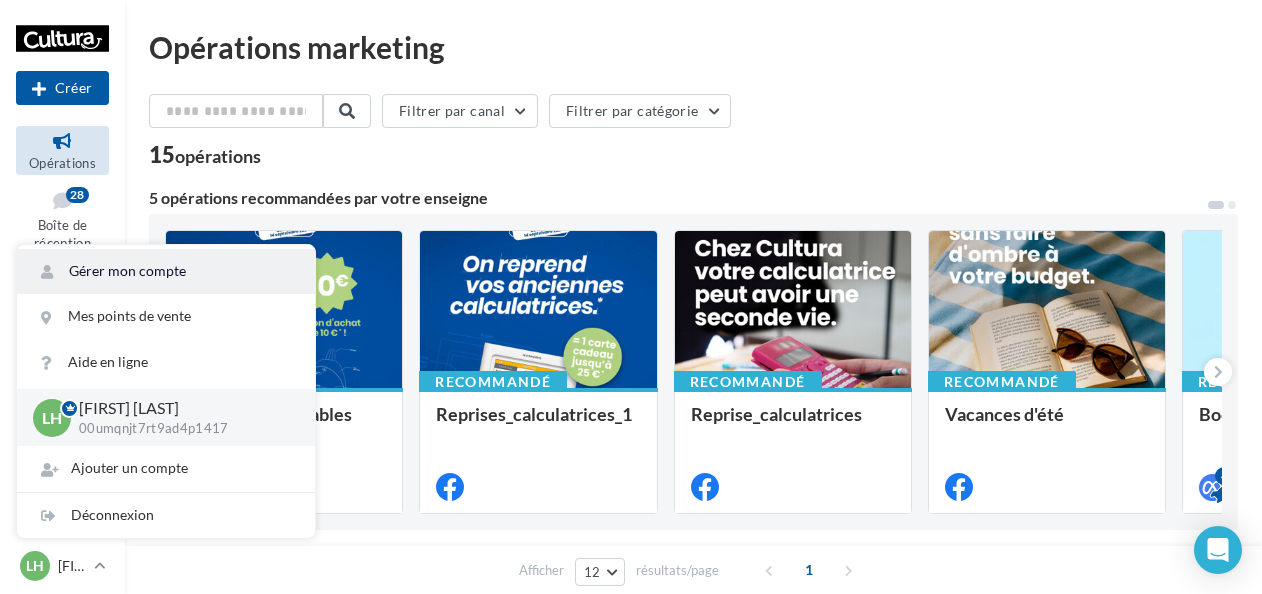 click on "Gérer mon compte" at bounding box center (166, 271) 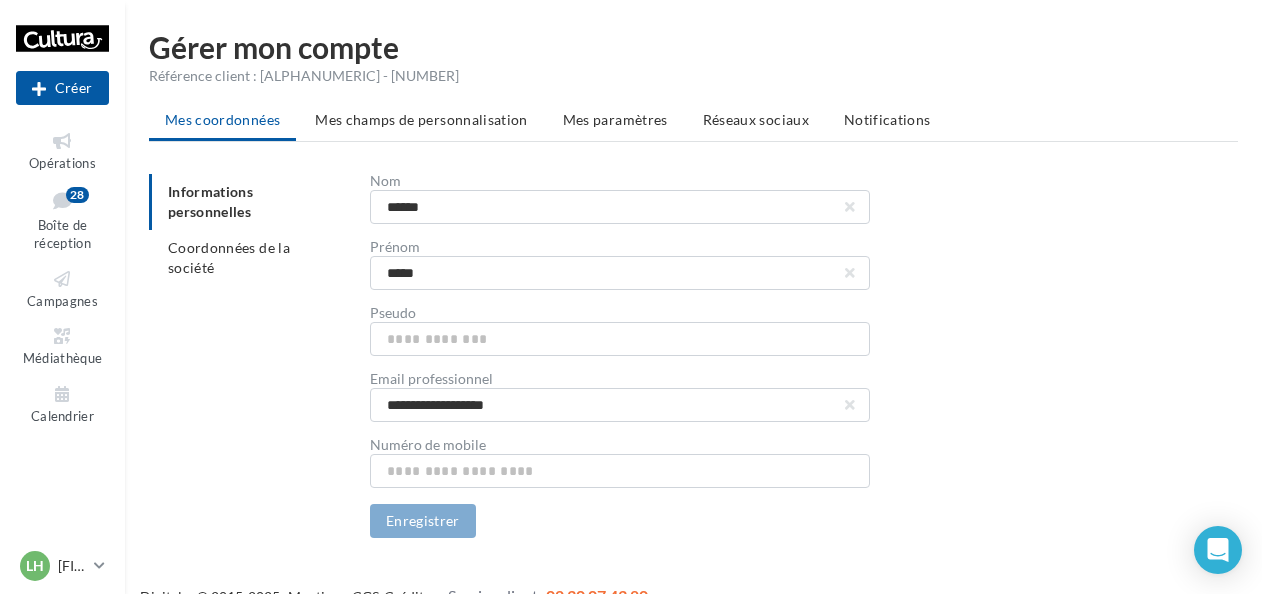scroll, scrollTop: 32, scrollLeft: 0, axis: vertical 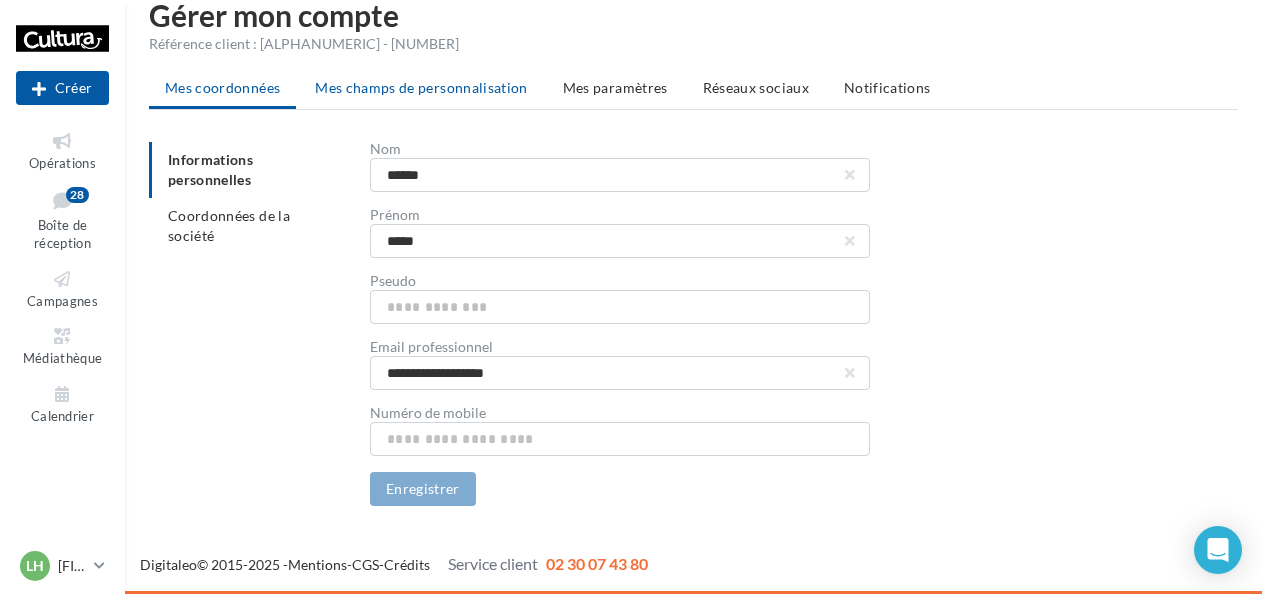 click on "Mes champs de personnalisation" at bounding box center (421, 87) 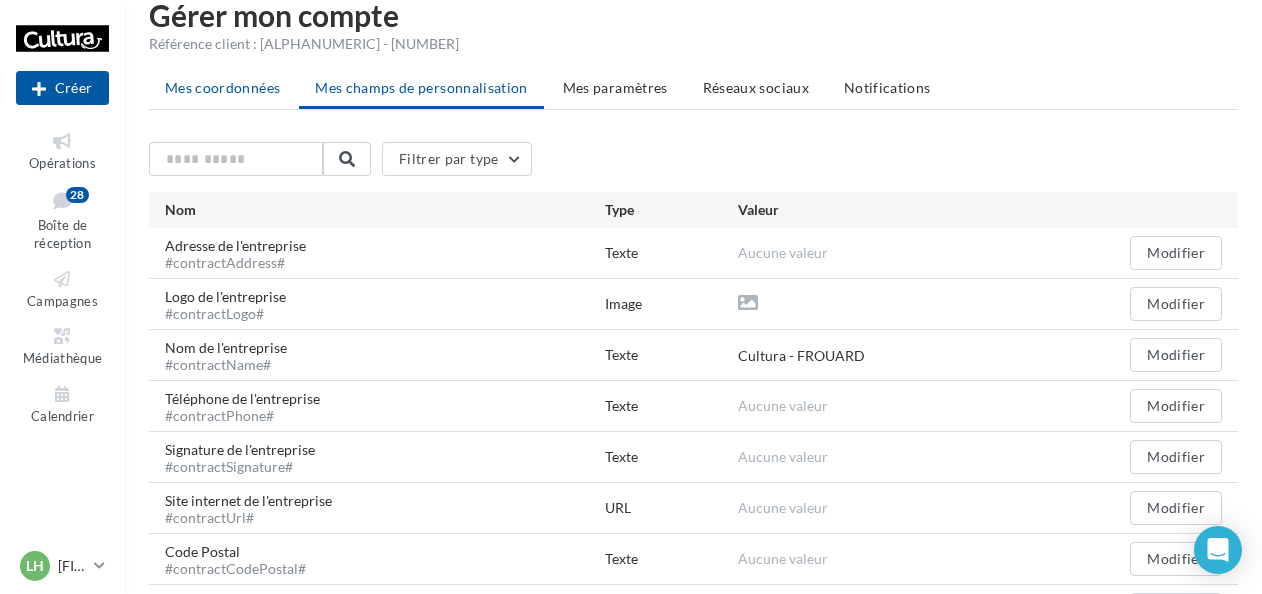 click on "Mes coordonnées" at bounding box center [222, 87] 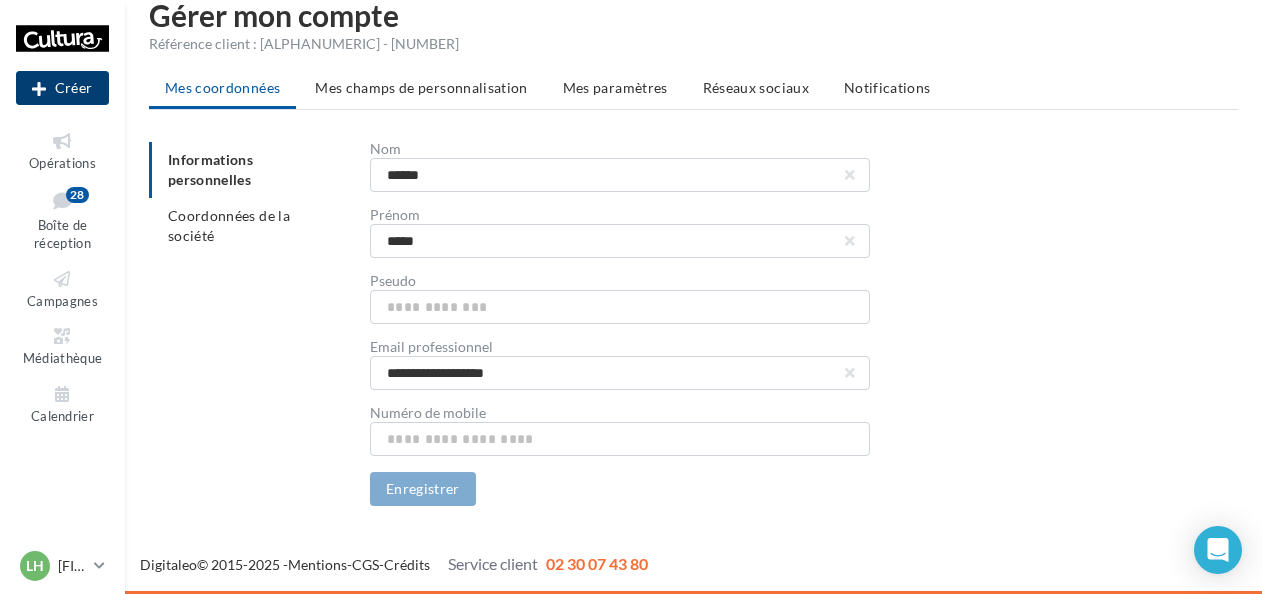 click on "Créer" at bounding box center (62, 88) 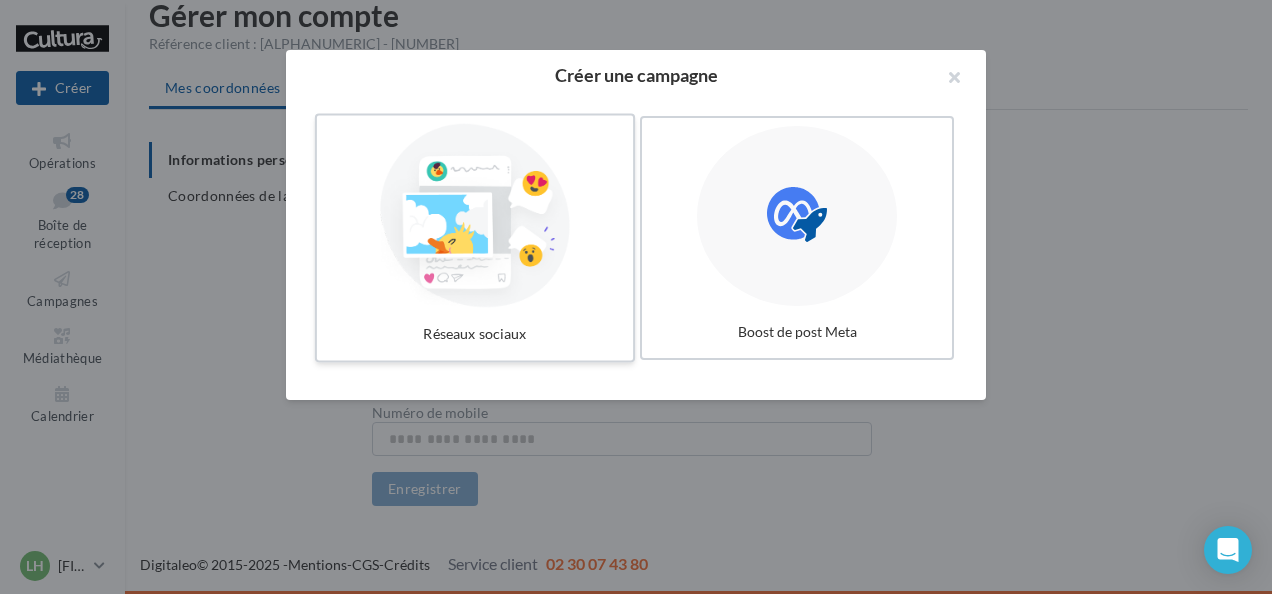 click at bounding box center (475, 216) 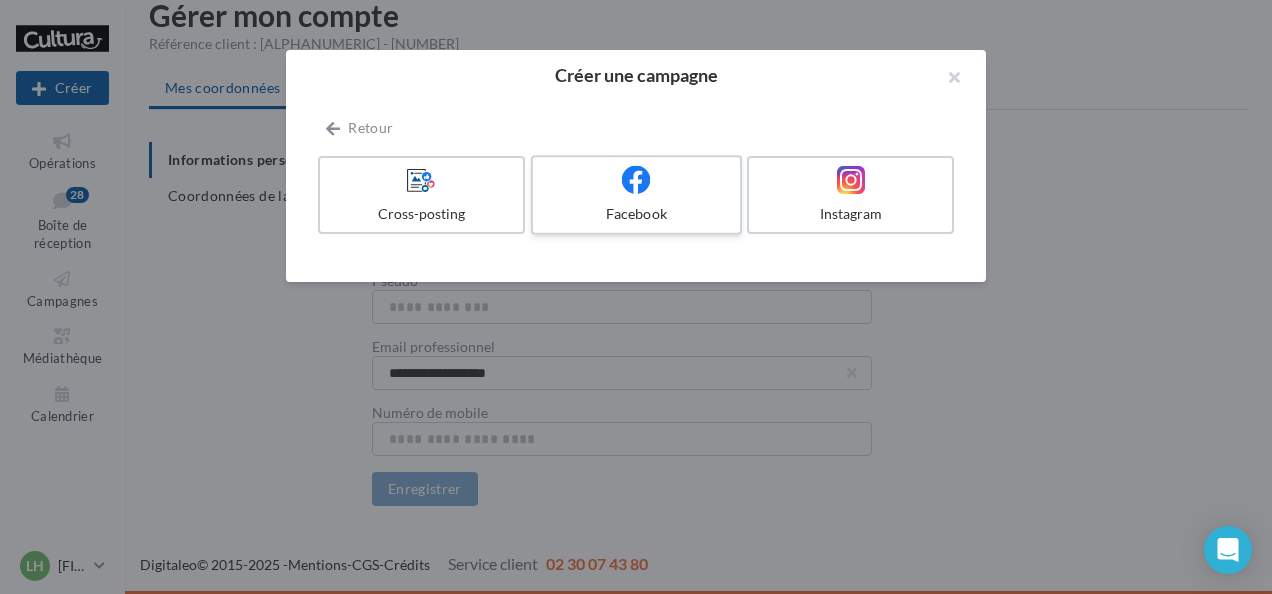click on "Facebook" at bounding box center [636, 214] 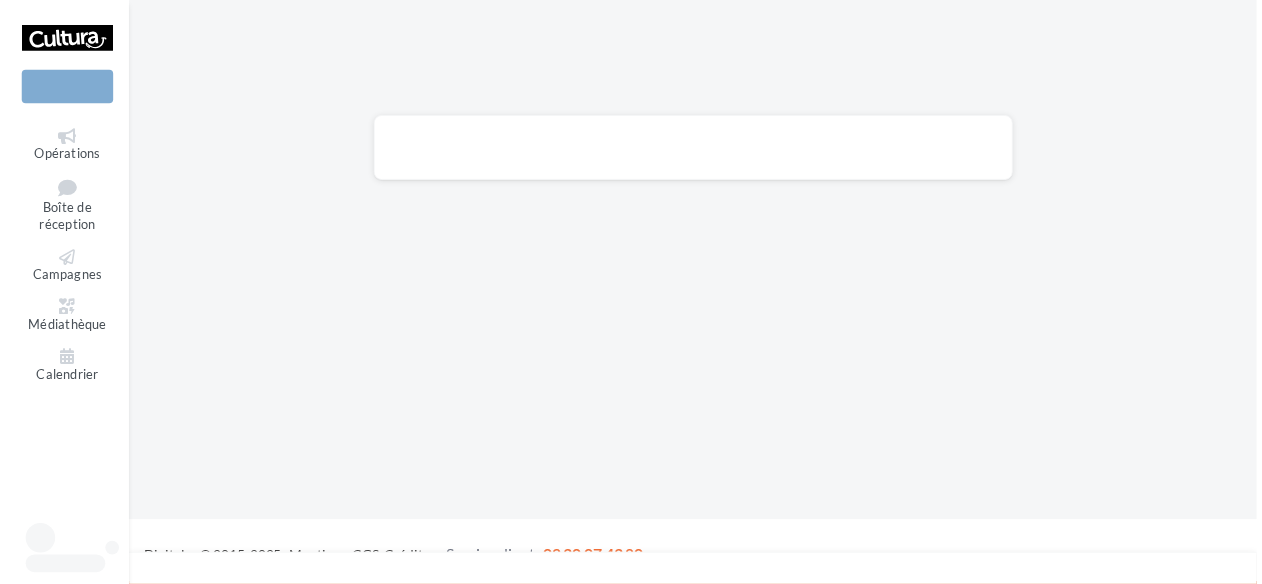 scroll, scrollTop: 0, scrollLeft: 0, axis: both 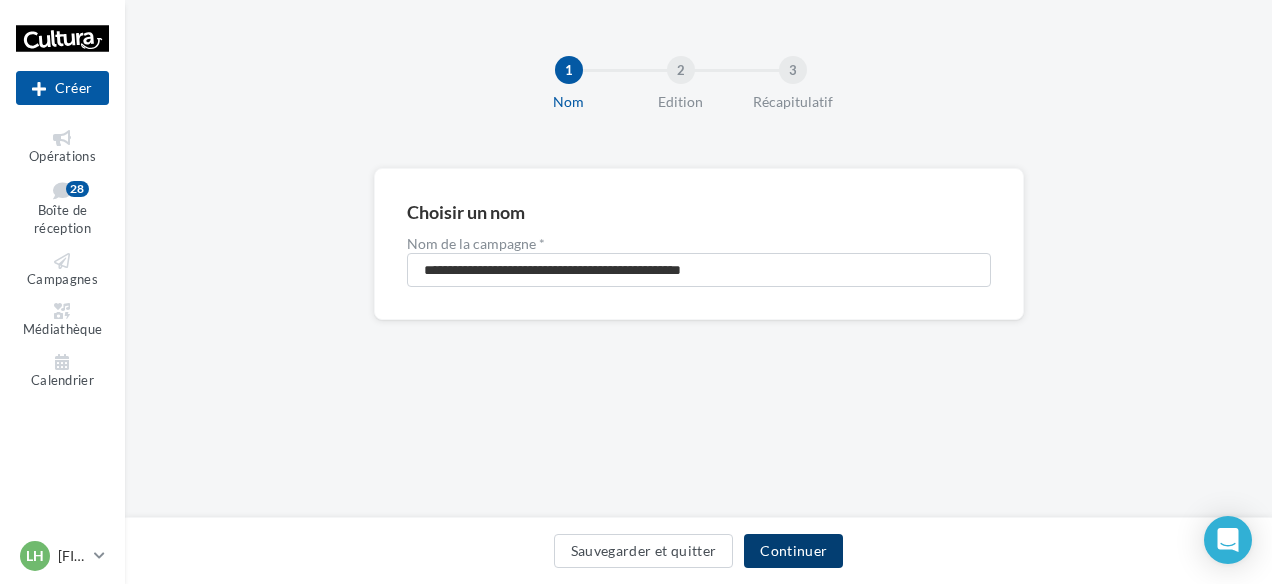click on "Continuer" at bounding box center (793, 551) 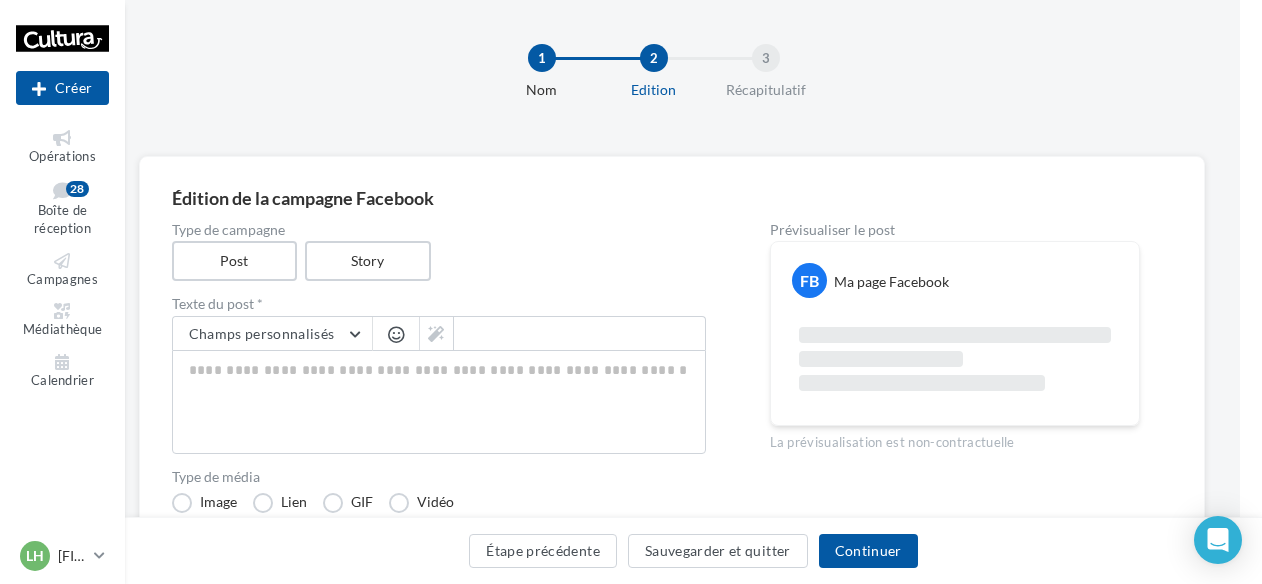 scroll, scrollTop: 0, scrollLeft: 22, axis: horizontal 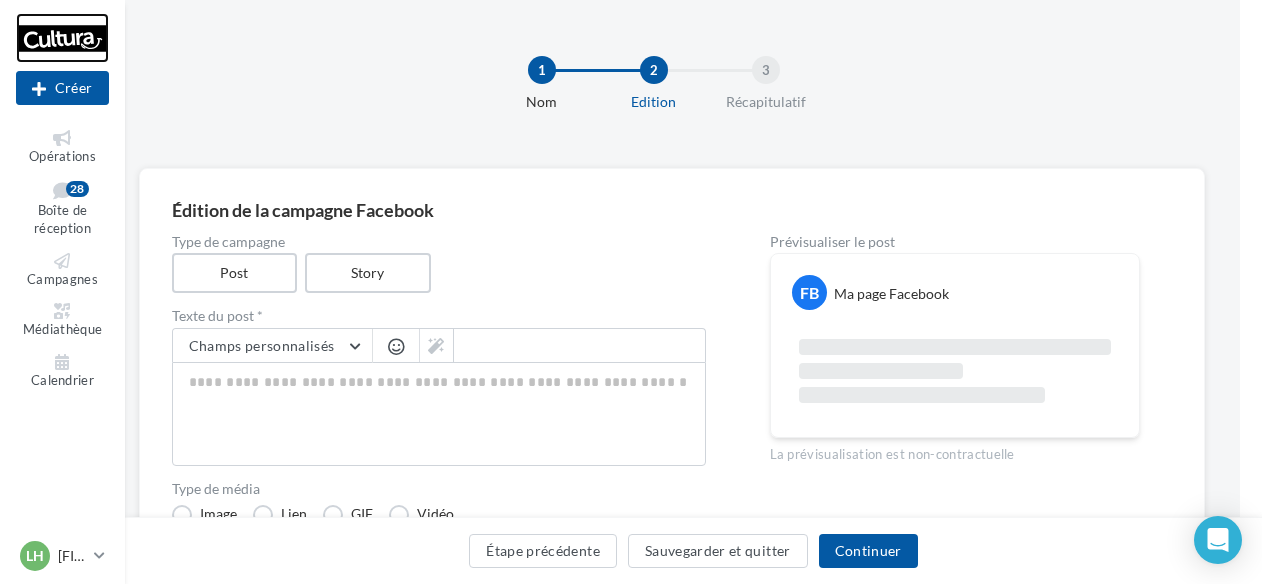 click at bounding box center [62, 38] 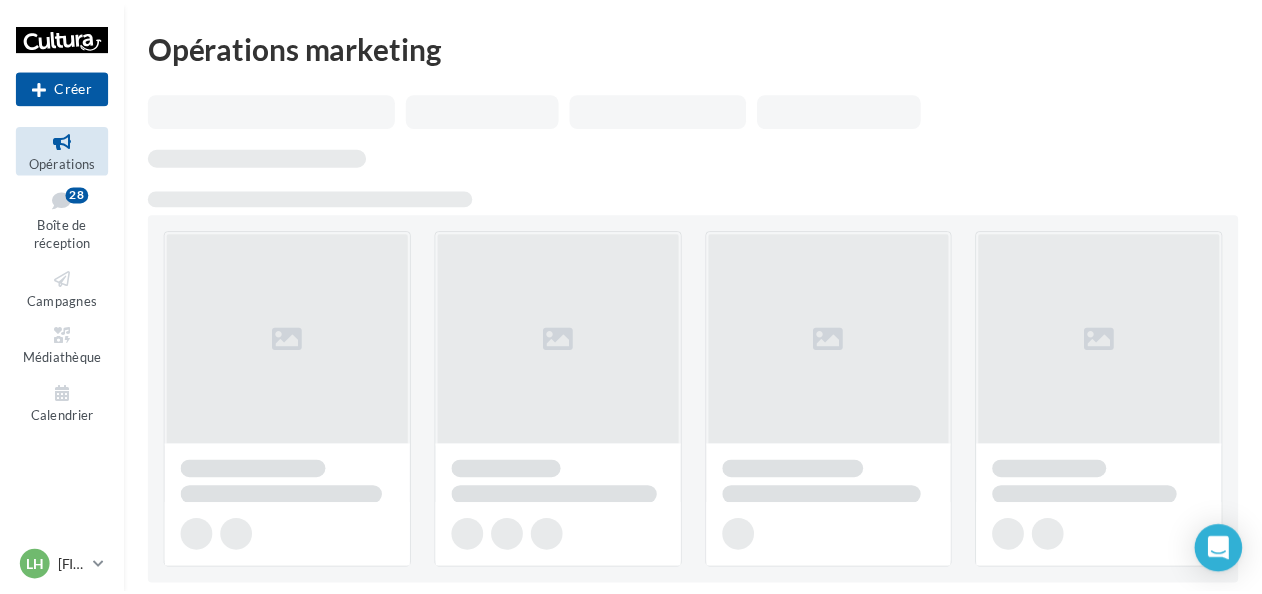 scroll, scrollTop: 0, scrollLeft: 0, axis: both 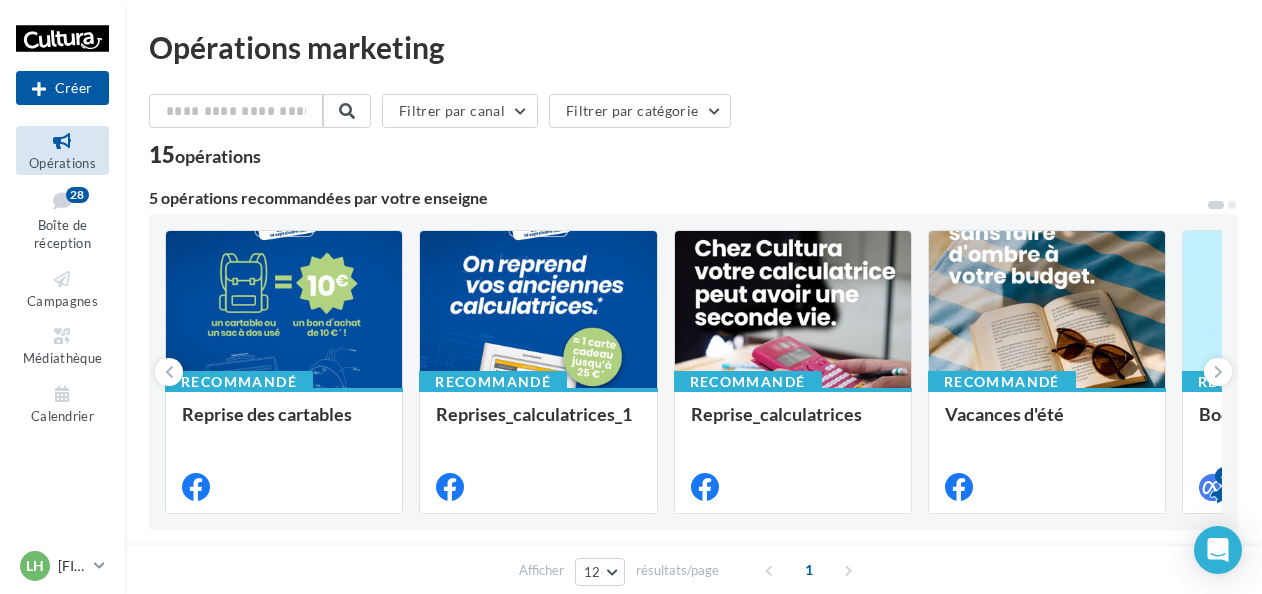 click on "Filtrer par canal         Filtrer par catégorie
15
opérations
5 opérations recommandées par votre enseigne
Recommandé          Reprise des cartables                                         Recommandé          Reprises_calculatrices_1                                         Recommandé          Reprise_calculatrices                                         Recommandé          Vacances d'été                                         Recommandé          Boost de post        Boost de post si ce n'est pas toi qui a publié le post             4                             OP Arts urbains                                              TREMPLIN MUSIC'AL                                              OP Vive les couleurs                                              Recrutement animateurs                                              Reprise jeux vidéo" at bounding box center [693, 822] 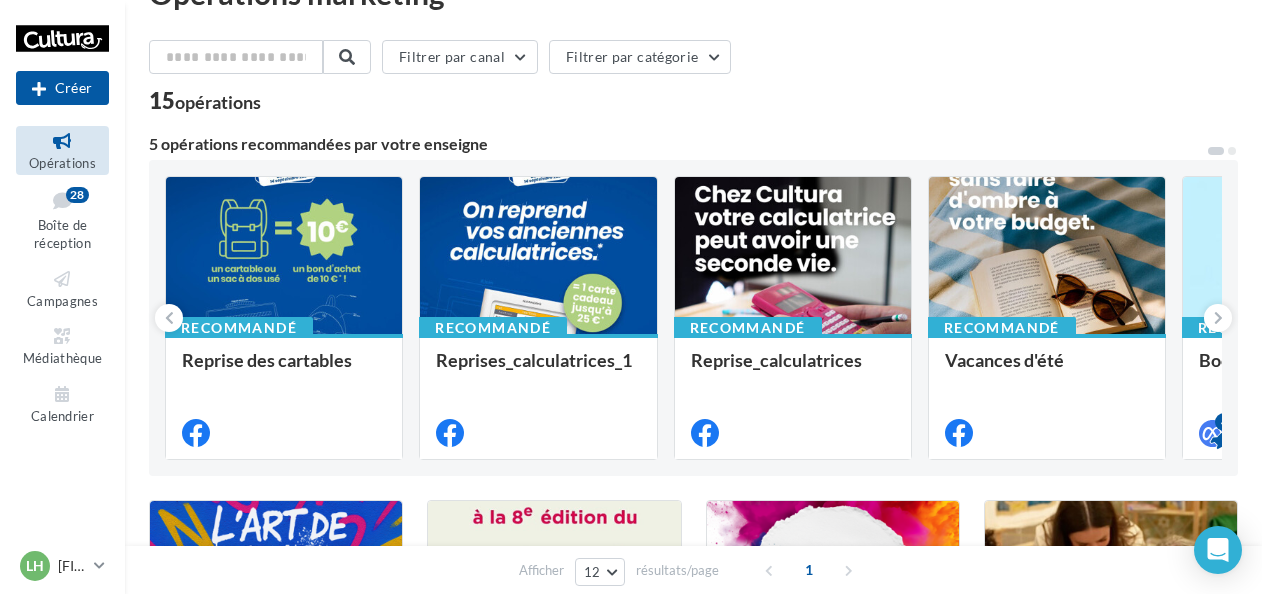 scroll, scrollTop: 0, scrollLeft: 0, axis: both 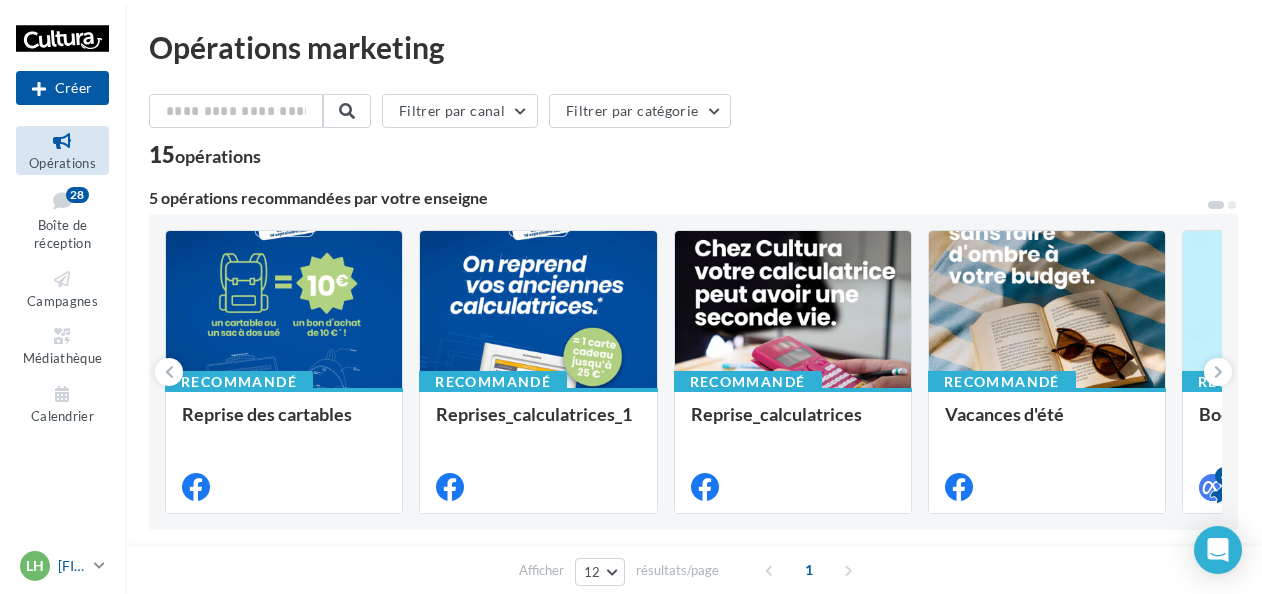 click on "[INITIALS] [FIRST] [LAST] [ALPHANUMERIC]" at bounding box center (62, 566) 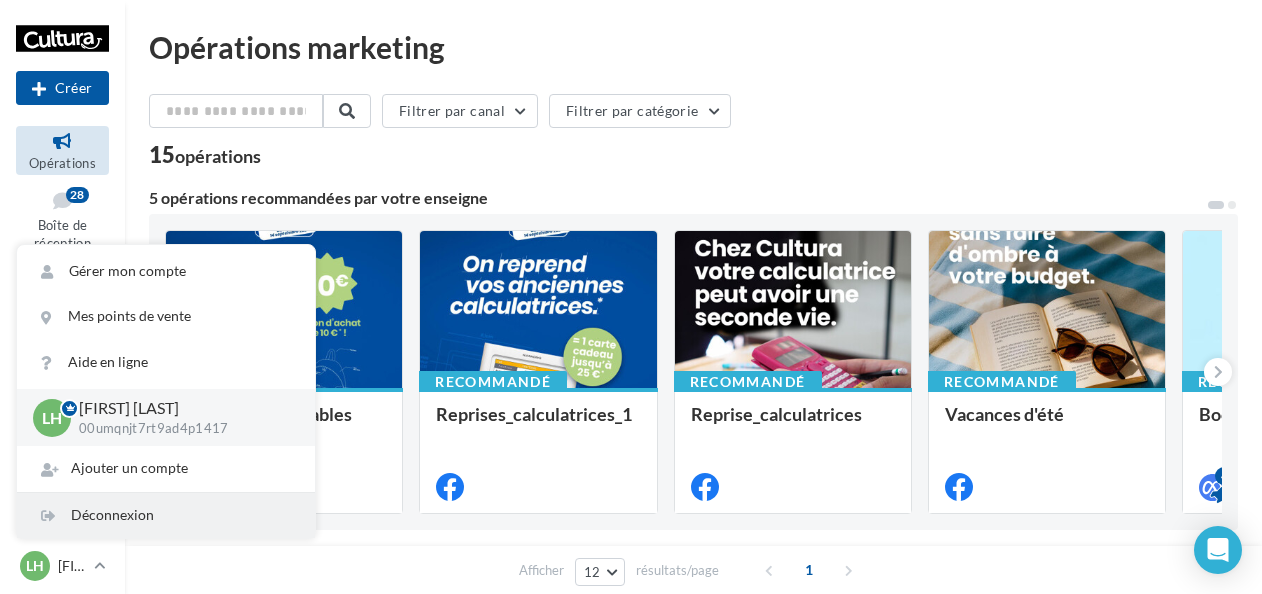 click on "Déconnexion" at bounding box center (166, 515) 